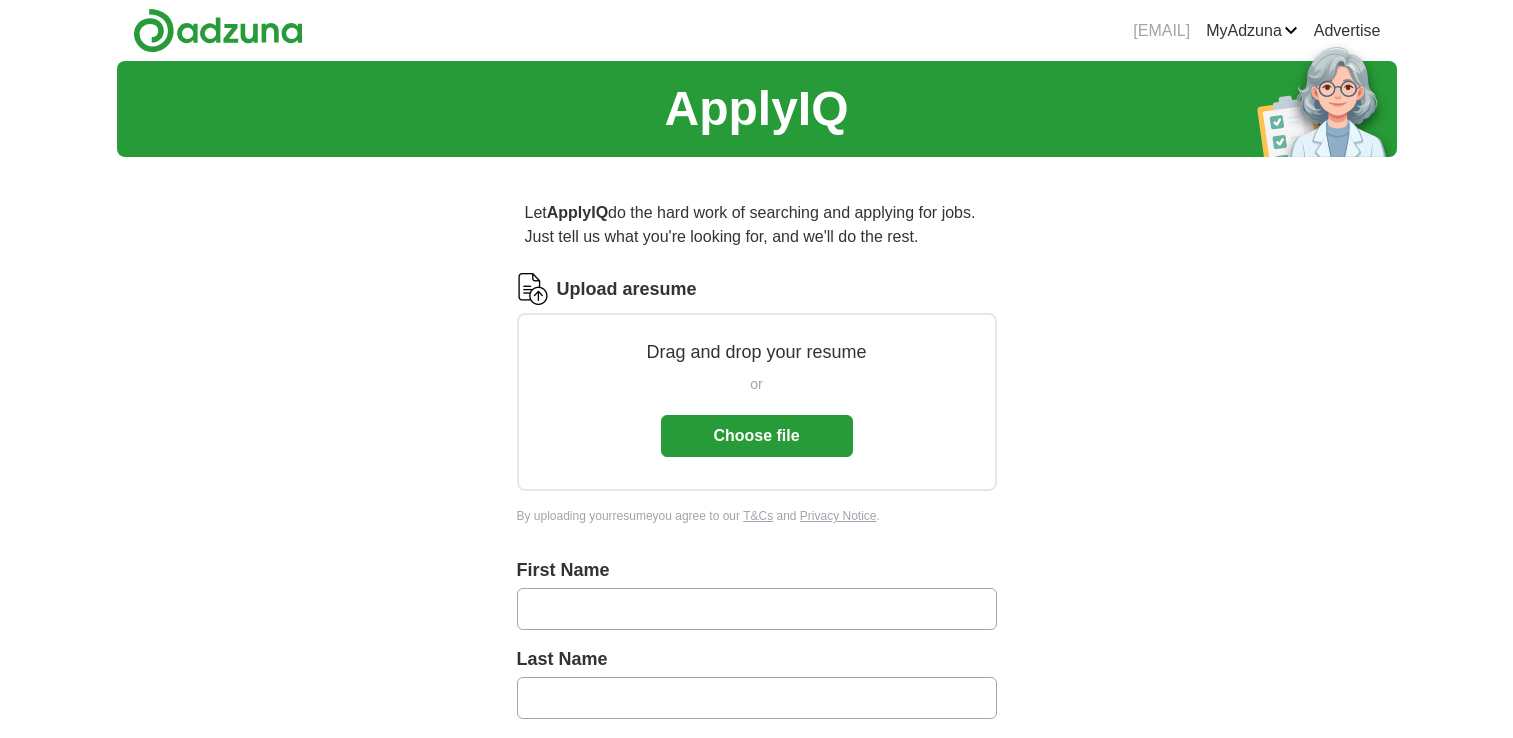 scroll, scrollTop: 0, scrollLeft: 0, axis: both 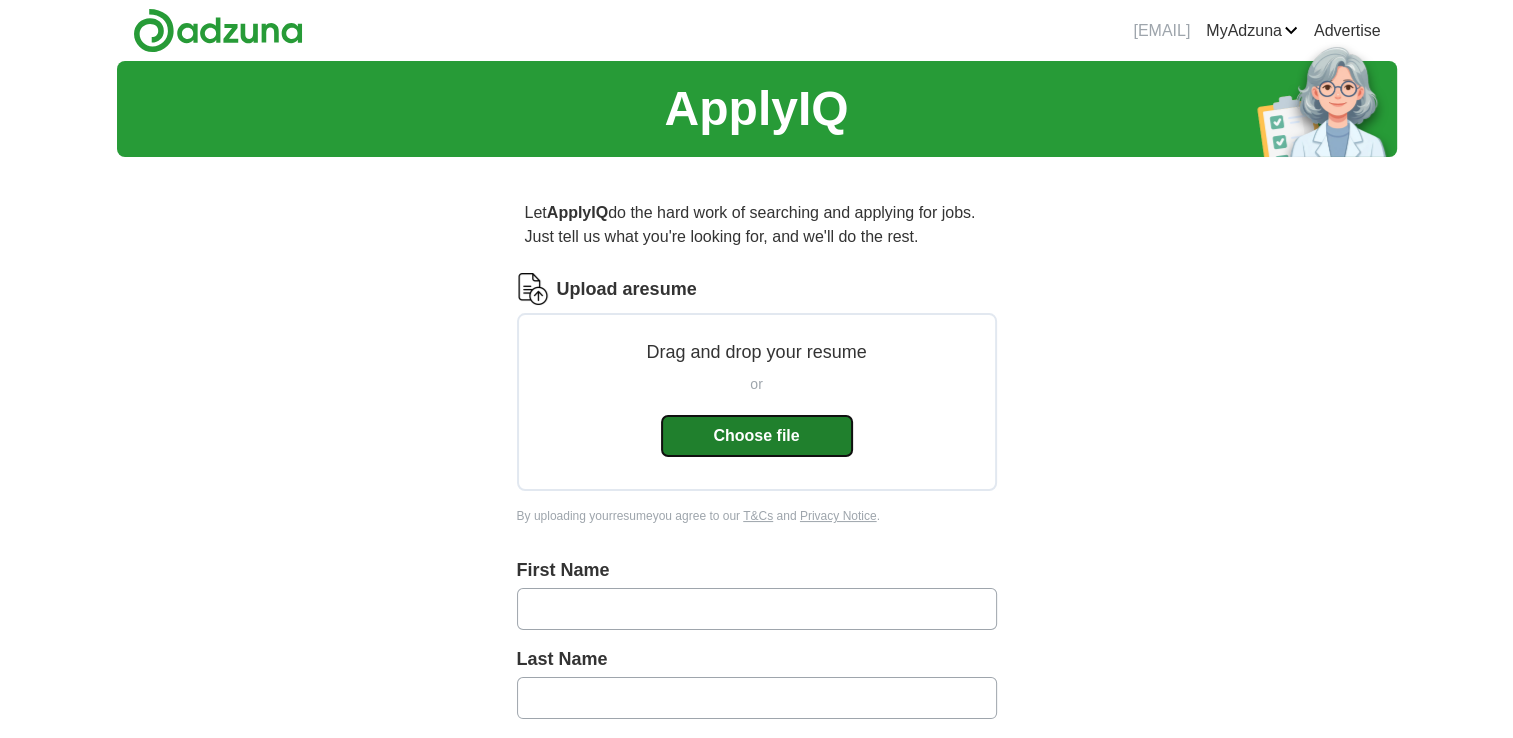 click on "Choose file" at bounding box center [757, 436] 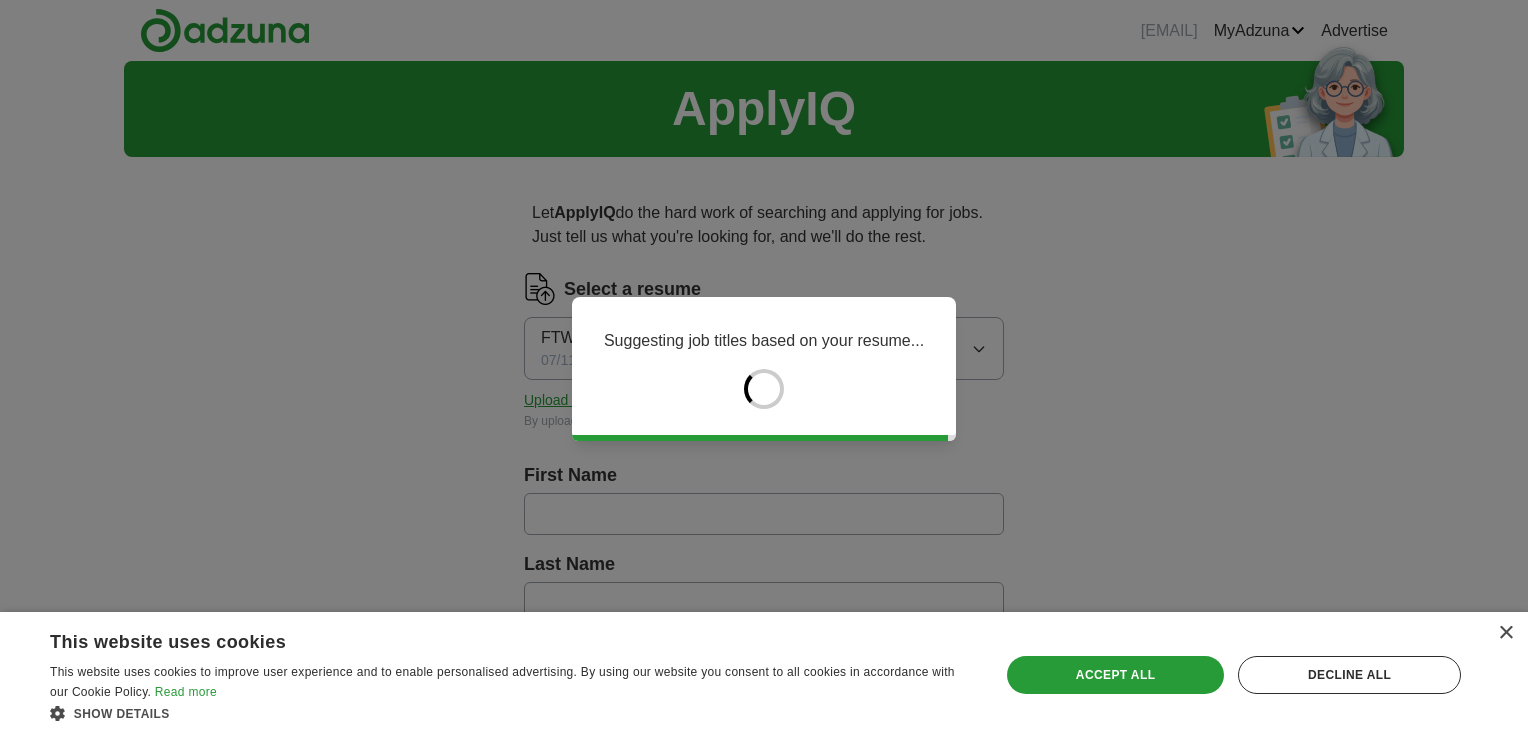 type on "**********" 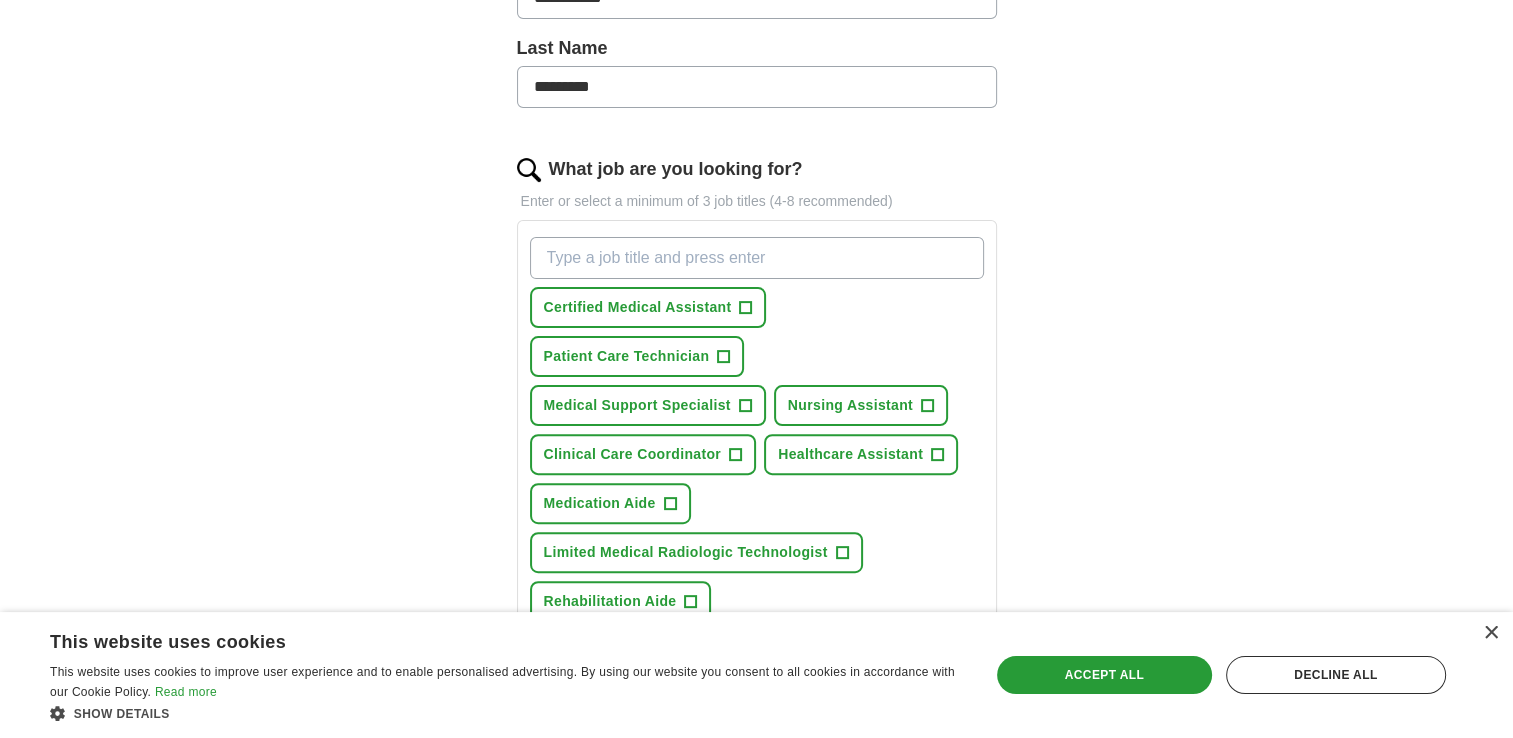 scroll, scrollTop: 544, scrollLeft: 0, axis: vertical 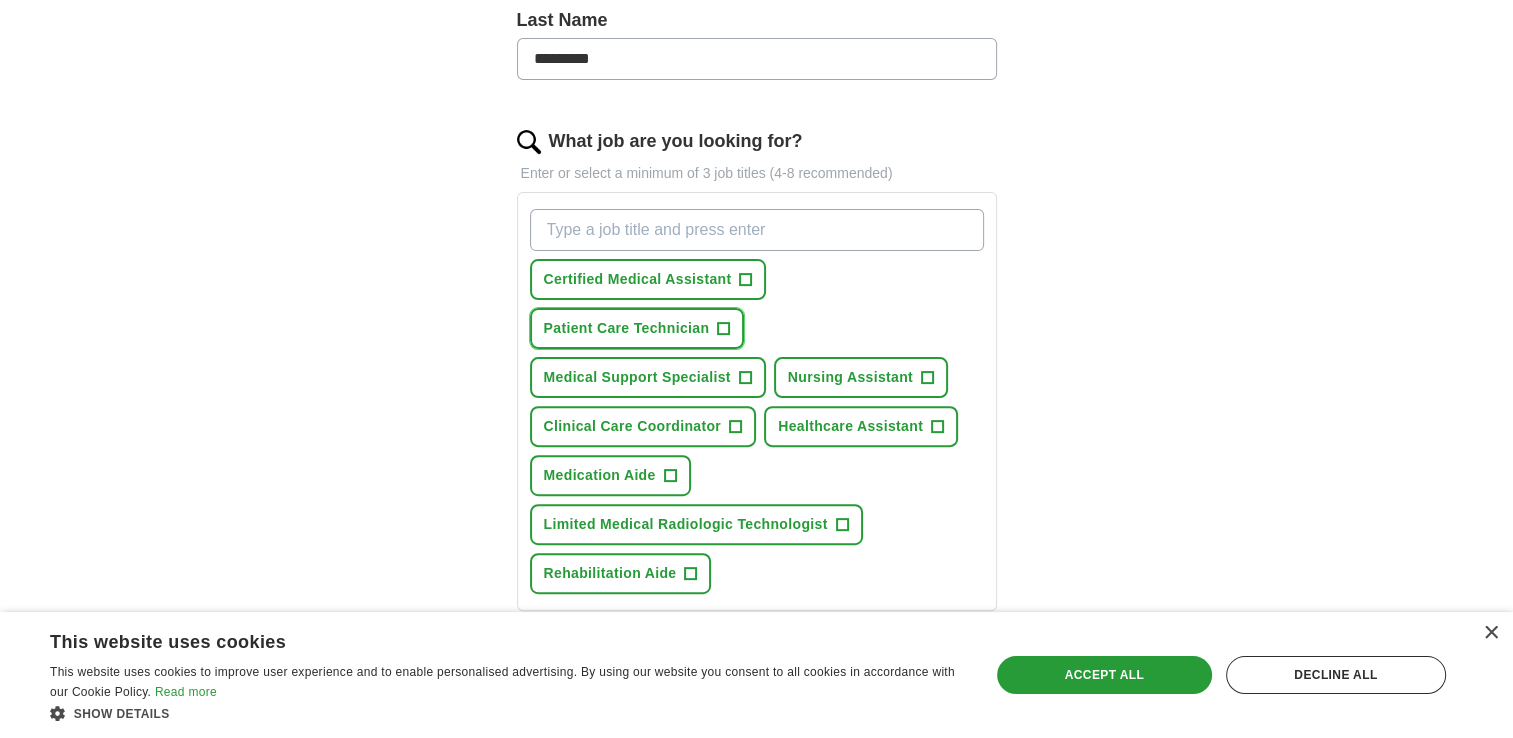 click on "Patient Care Technician" at bounding box center (627, 328) 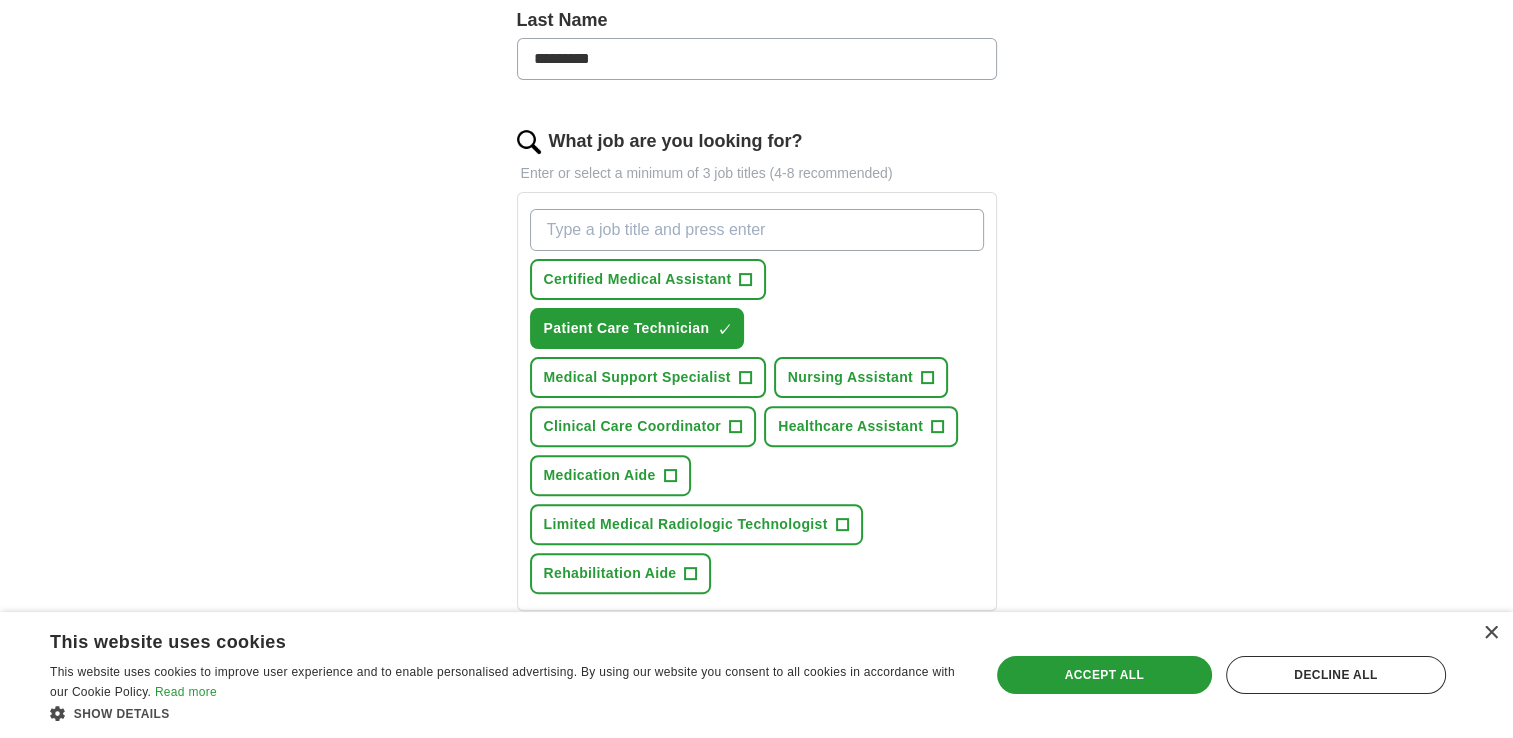drag, startPoint x: 1108, startPoint y: 685, endPoint x: 1121, endPoint y: 506, distance: 179.47145 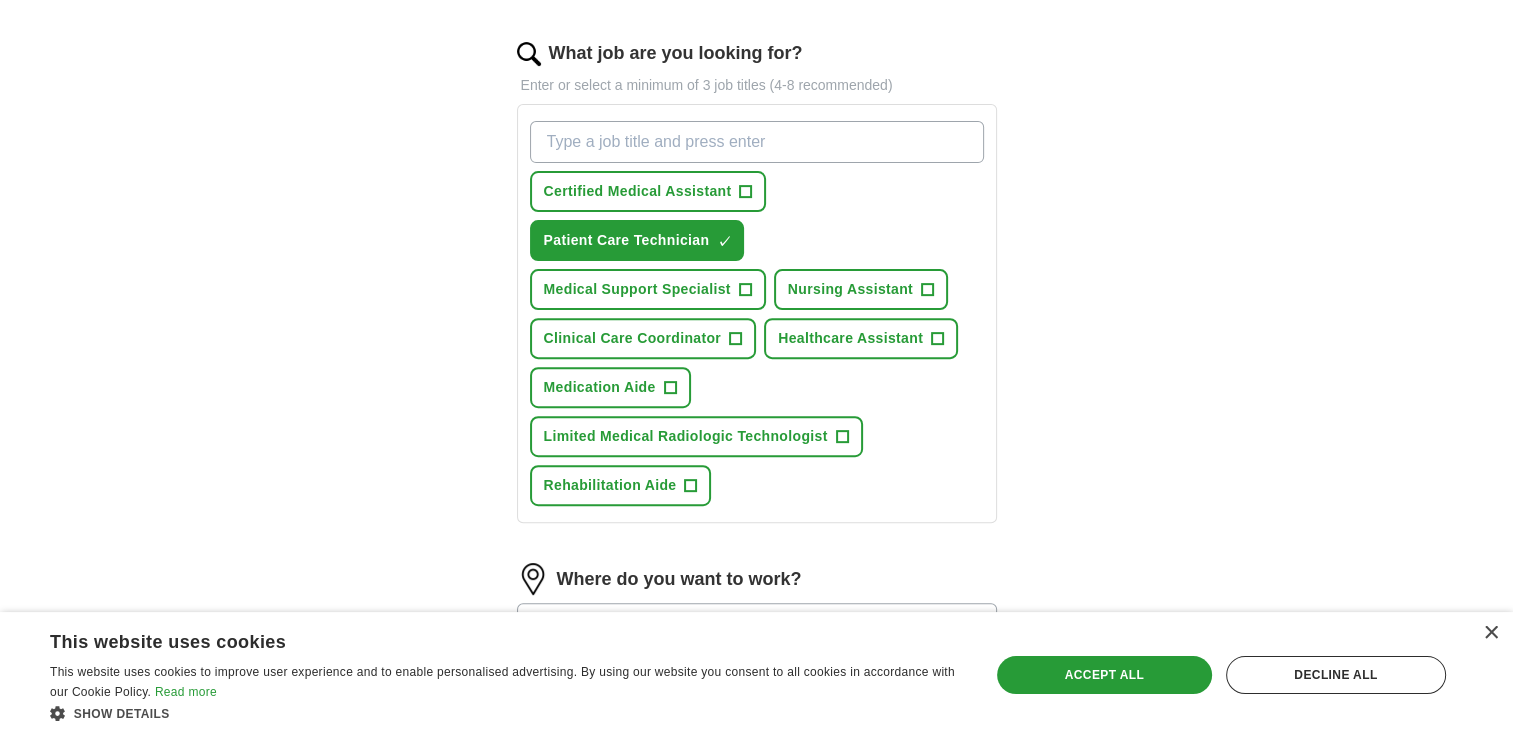 scroll, scrollTop: 634, scrollLeft: 0, axis: vertical 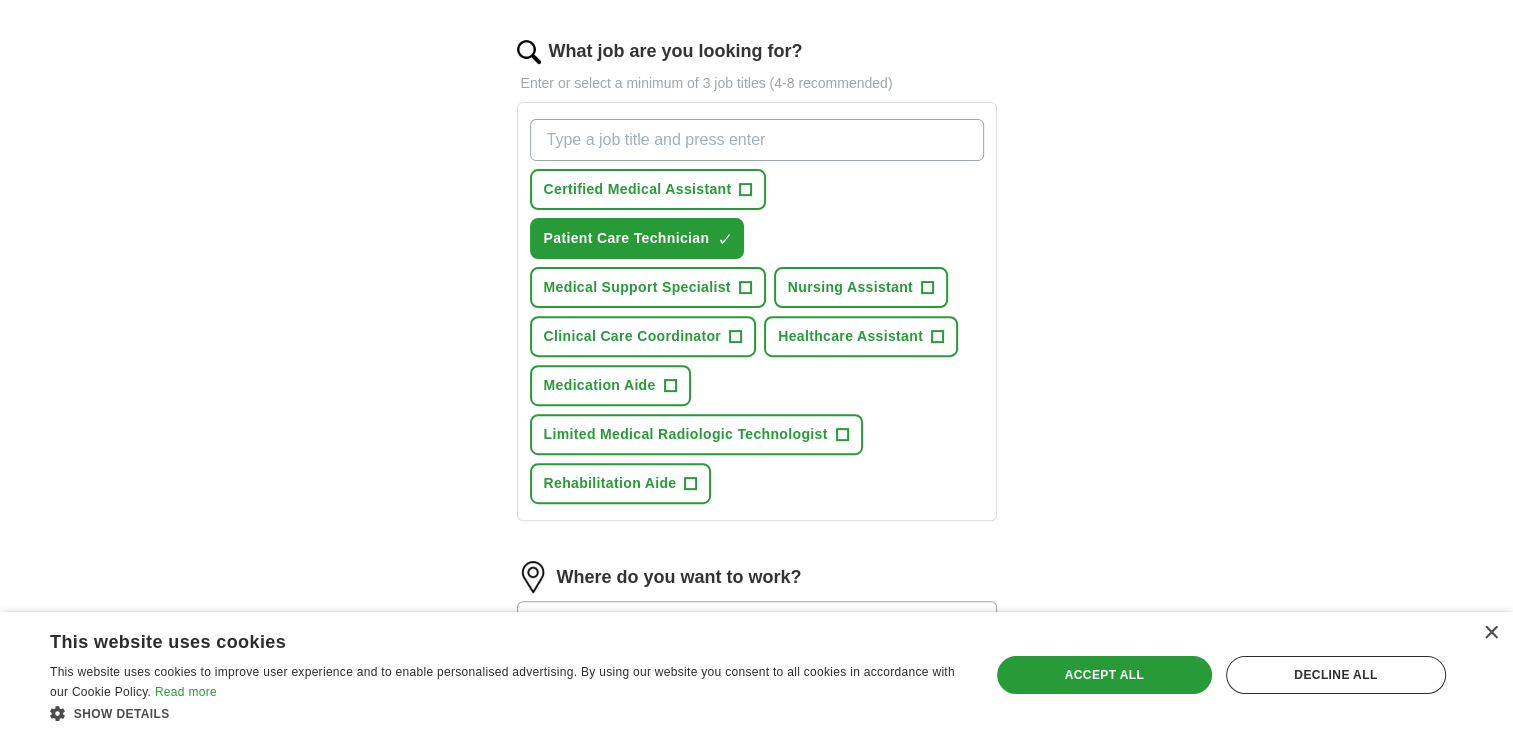 click on "07/11/2025, 16:37
MyAdzuna
Alerts
Favorites
Resumes
ApplyIQ
Preferences
Posted jobs
Logout
Advertise
ApplyIQ Let  ApplyIQ  do the hard work of searching and applying for jobs. Just tell us what you're looking for, and we'll do the rest. Select a resume FTW LMRT Resume Template2.doc.docx 07/11/2025, 16:37 Upload a different  resume By uploading your  resume  you agree to our   T&Cs   and   Privacy Notice . First Name [FIRST_NAME] Last Name [LAST_NAME] What job are you looking for? + ✓" at bounding box center [757, 148] 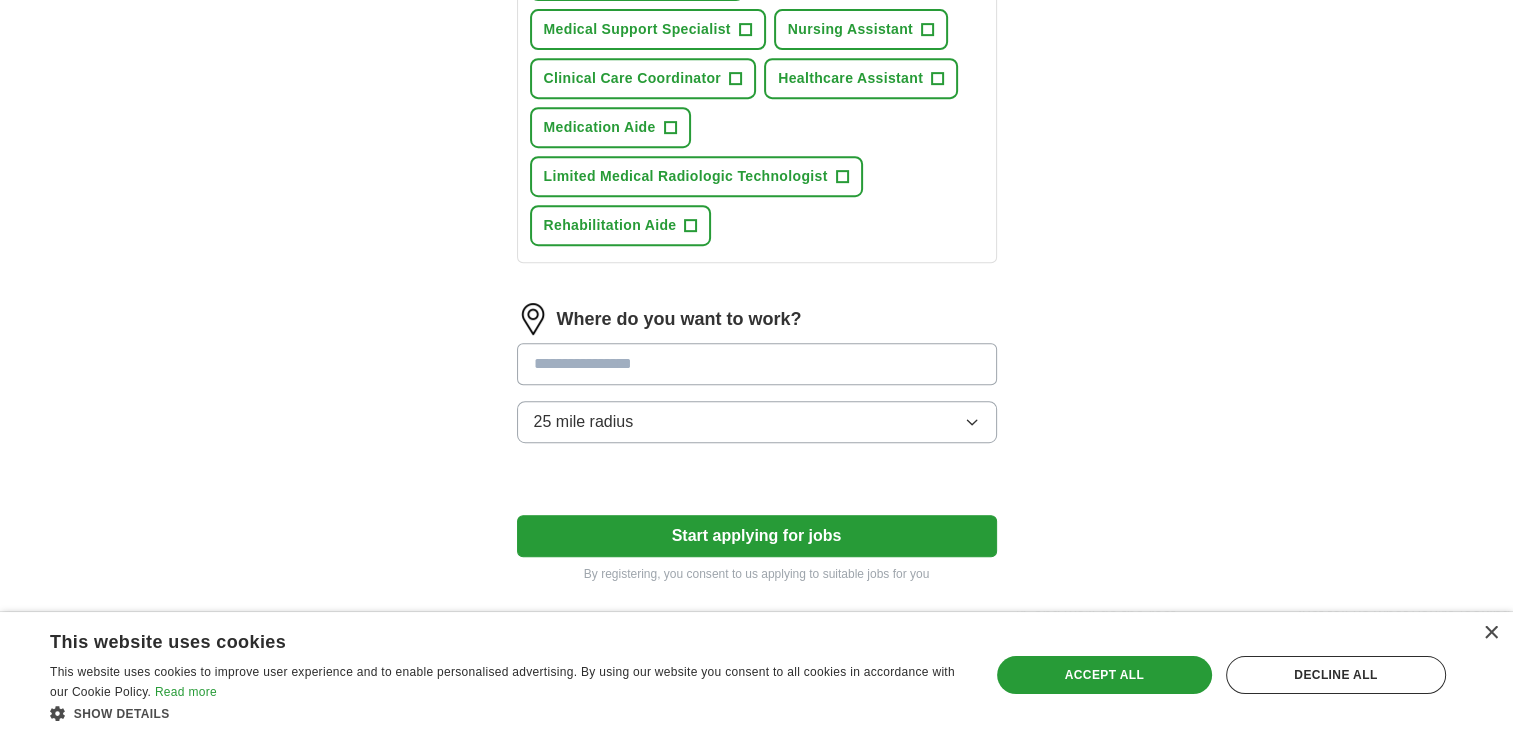 scroll, scrollTop: 895, scrollLeft: 0, axis: vertical 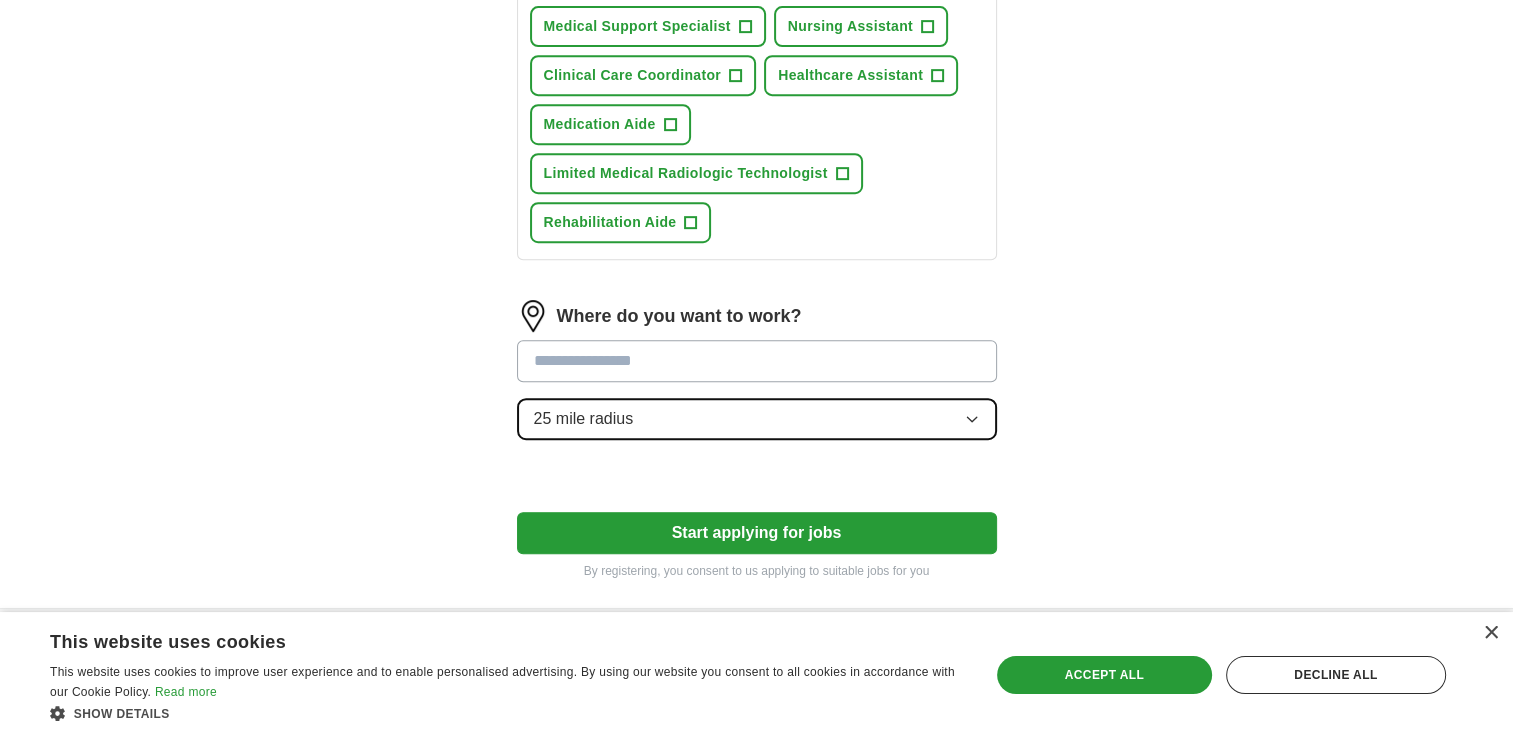 click 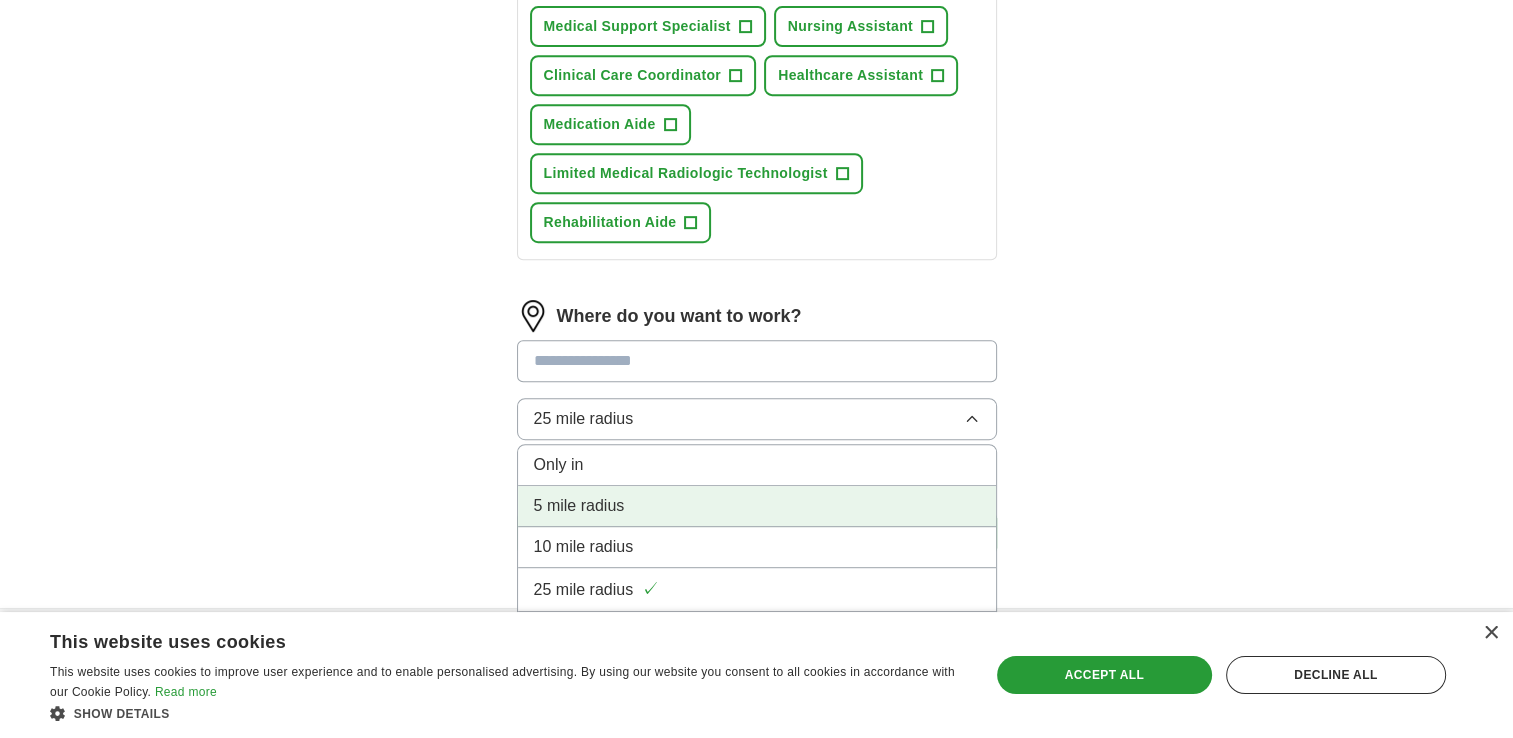 click on "5 mile radius" at bounding box center [579, 506] 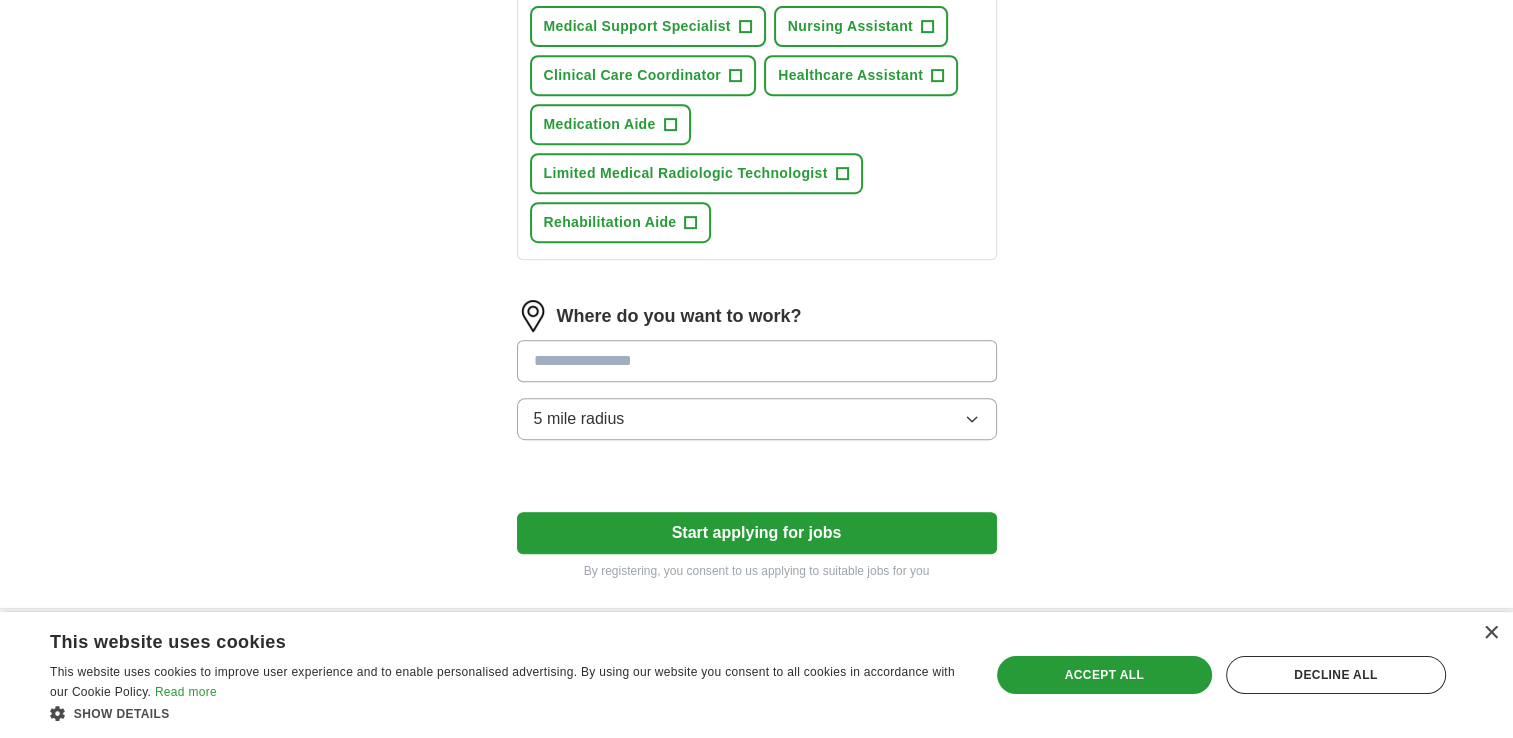 click at bounding box center (757, 361) 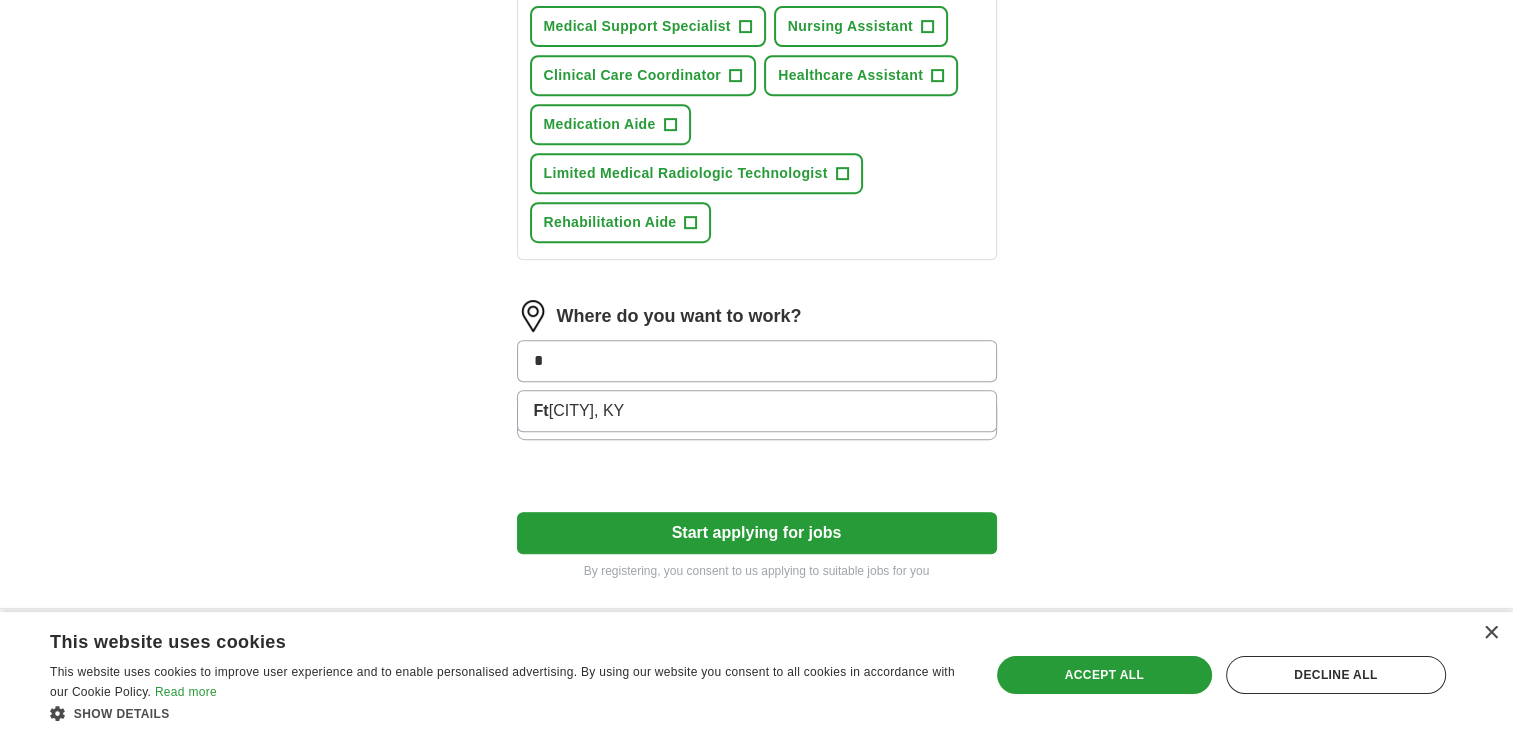 type on "*" 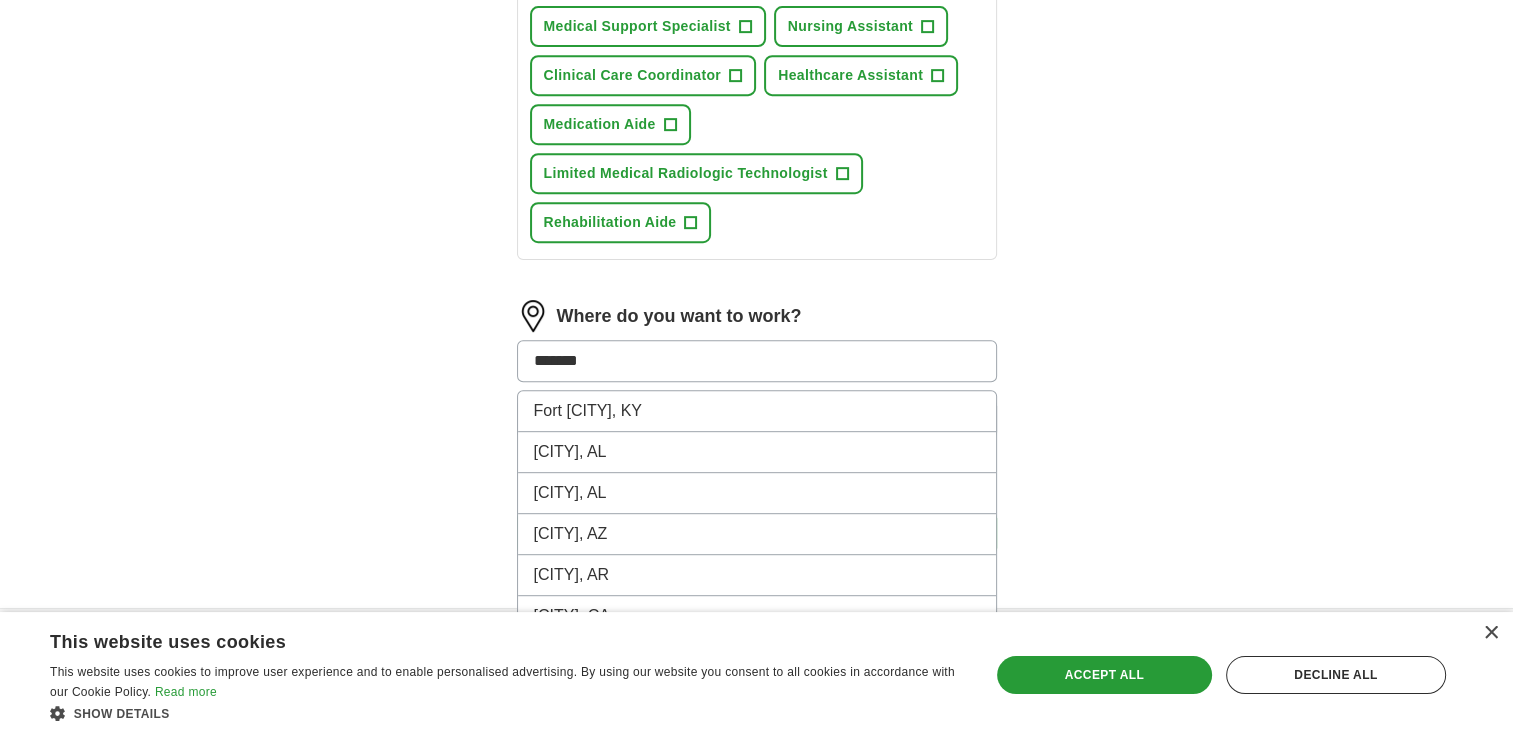type on "********" 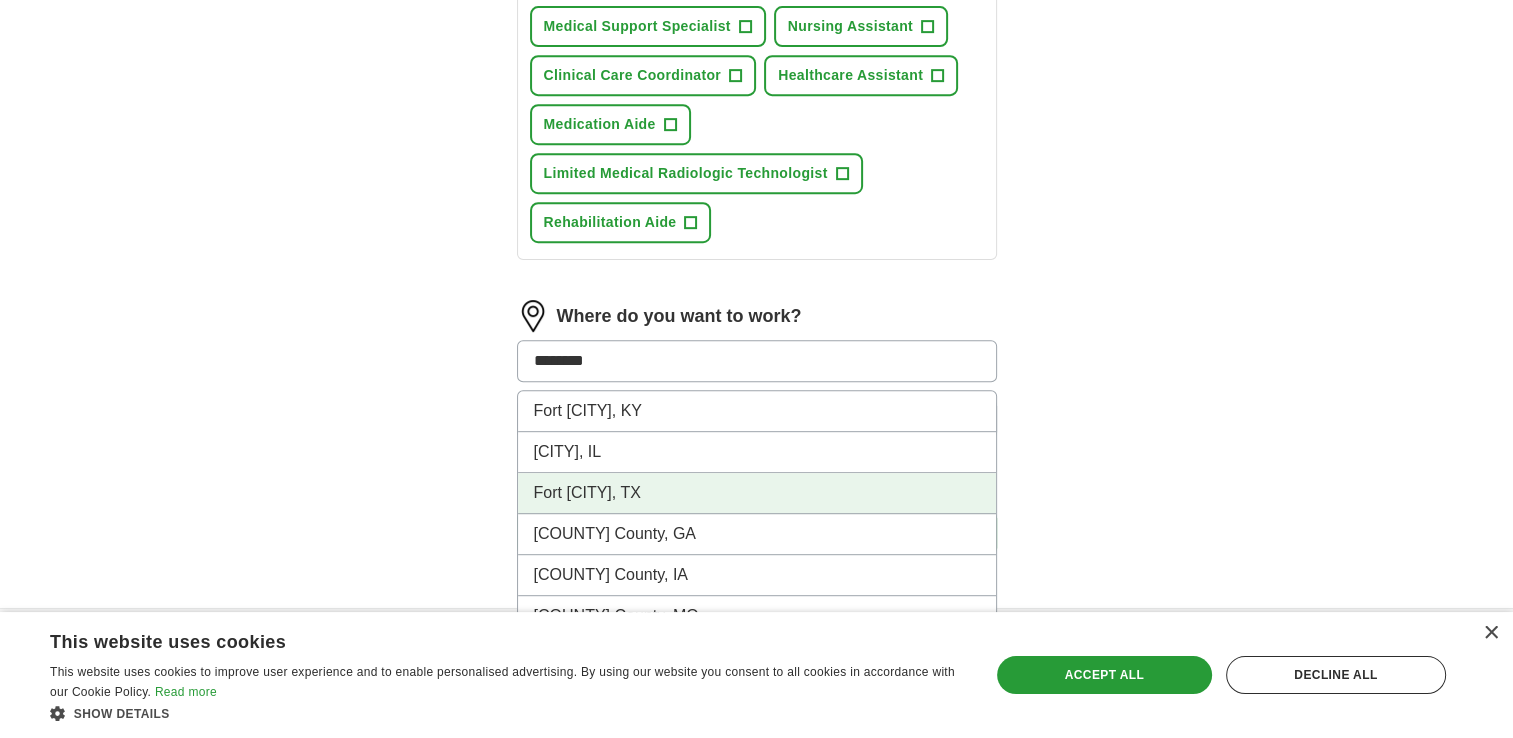 drag, startPoint x: 724, startPoint y: 363, endPoint x: 672, endPoint y: 474, distance: 122.57651 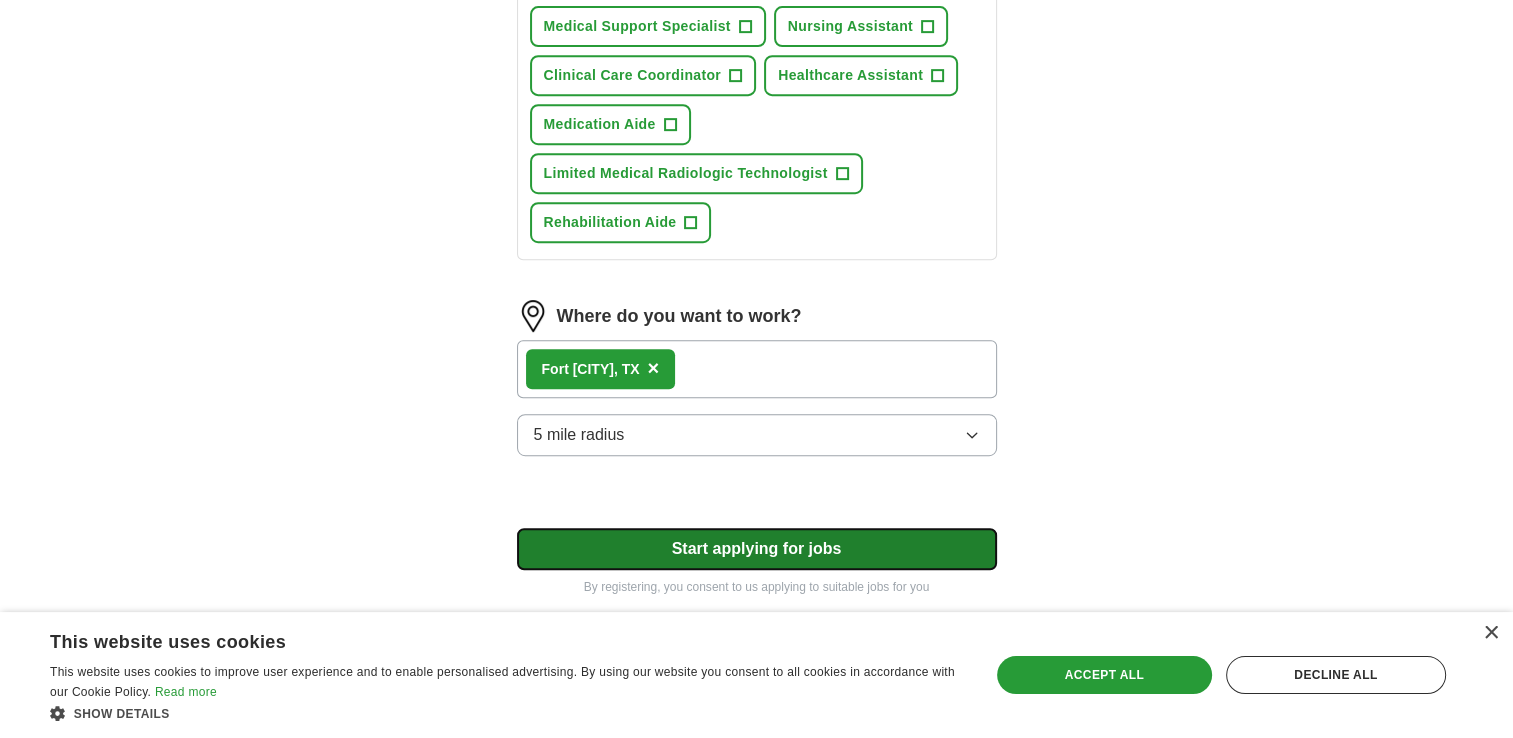 click on "Start applying for jobs" at bounding box center [757, 549] 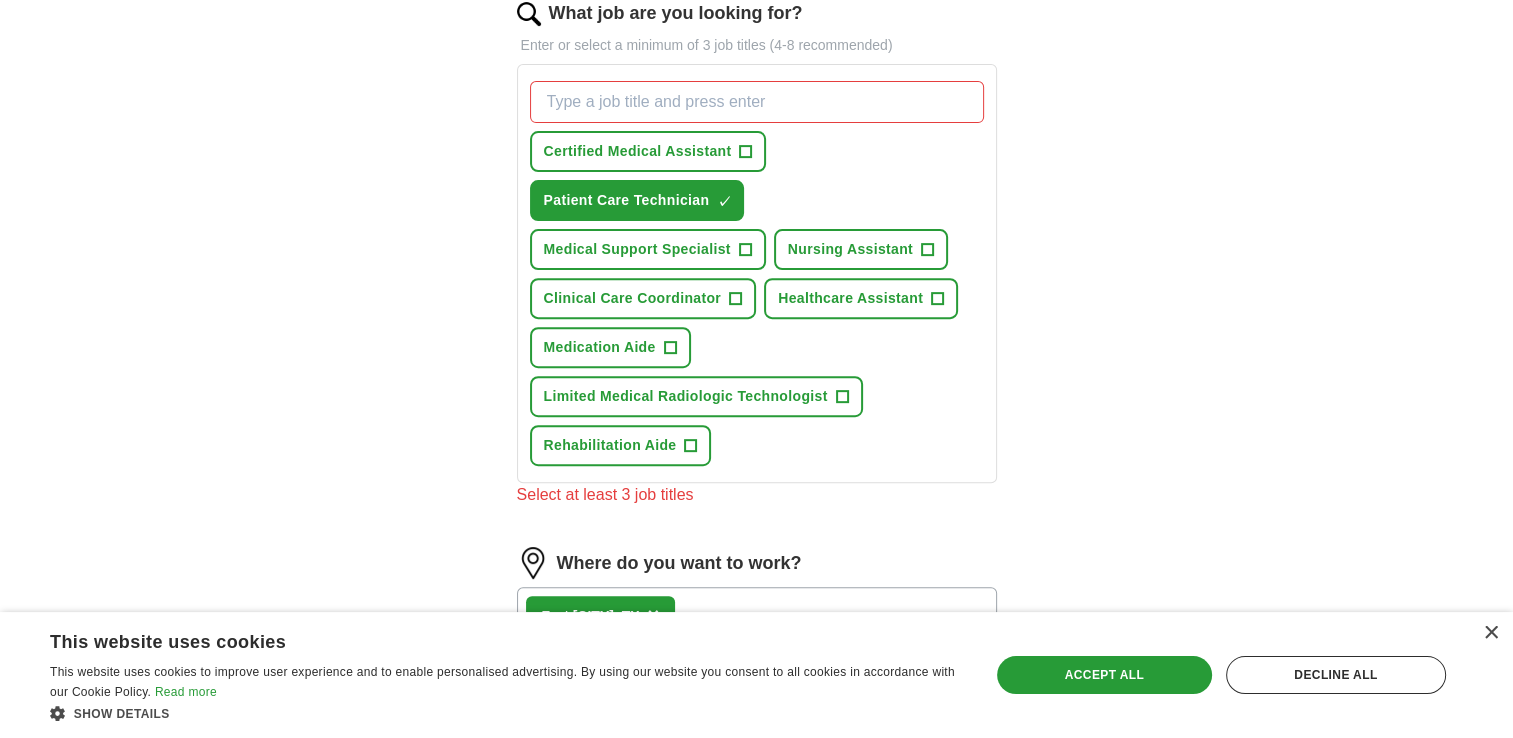 scroll, scrollTop: 672, scrollLeft: 0, axis: vertical 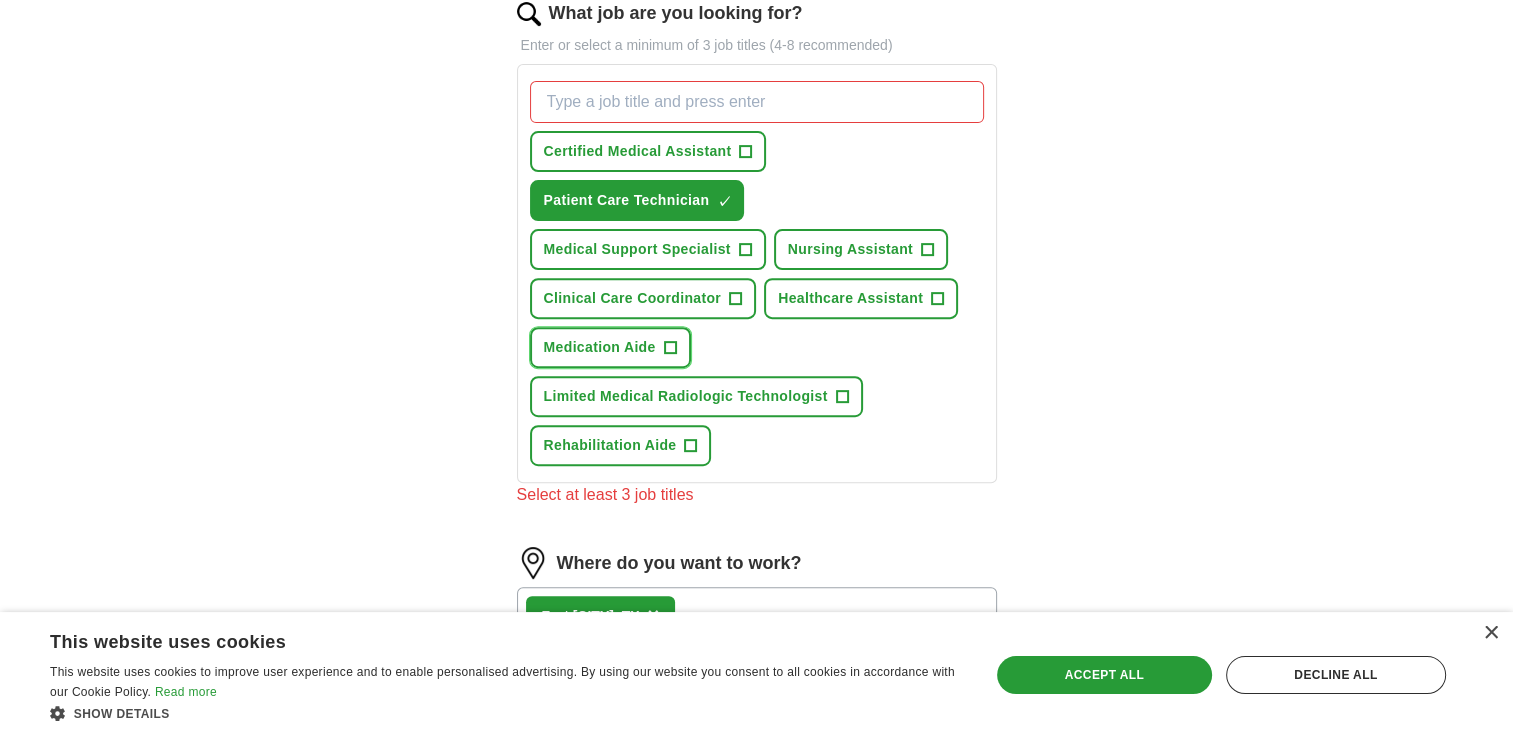 click on "Medication Aide" at bounding box center (600, 347) 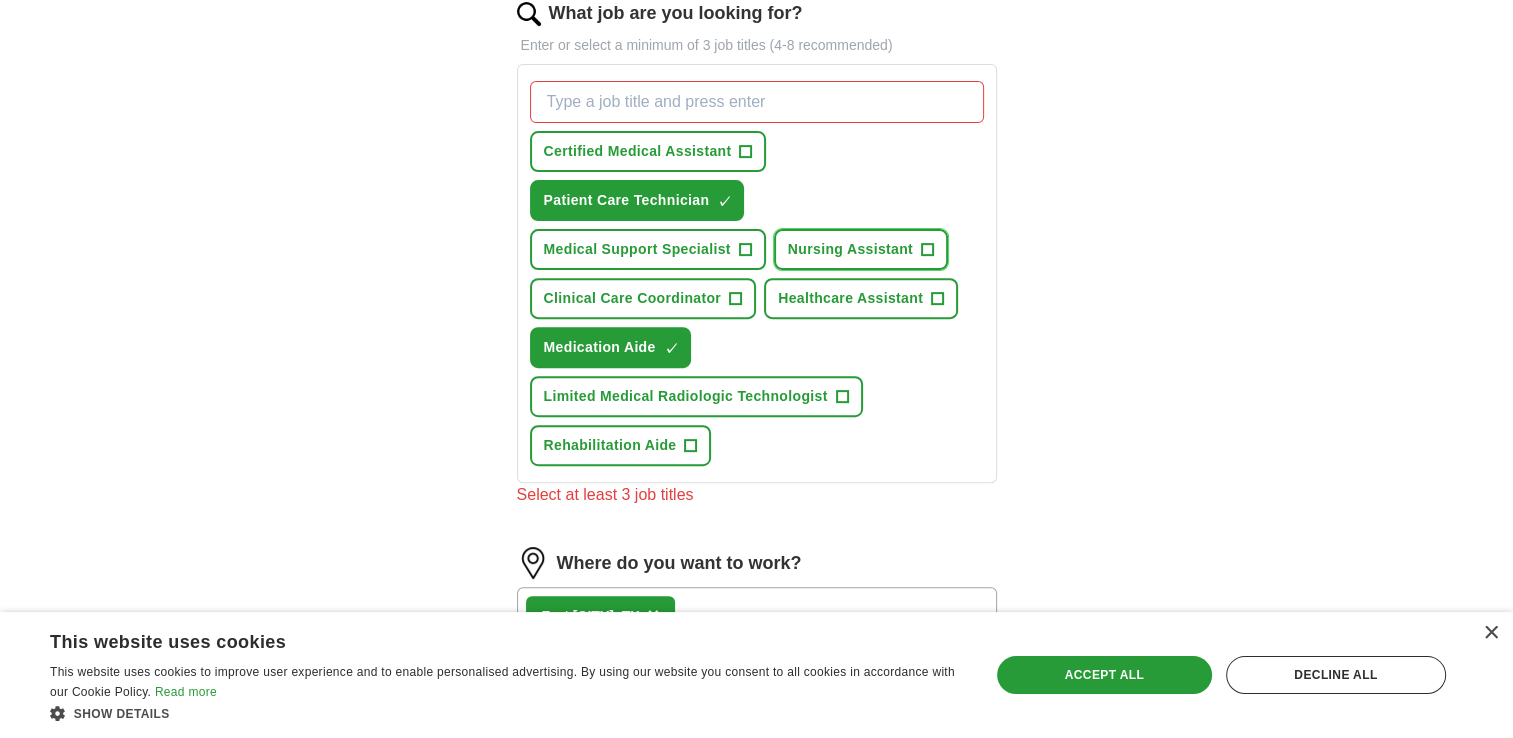 click on "Nursing Assistant +" at bounding box center [861, 249] 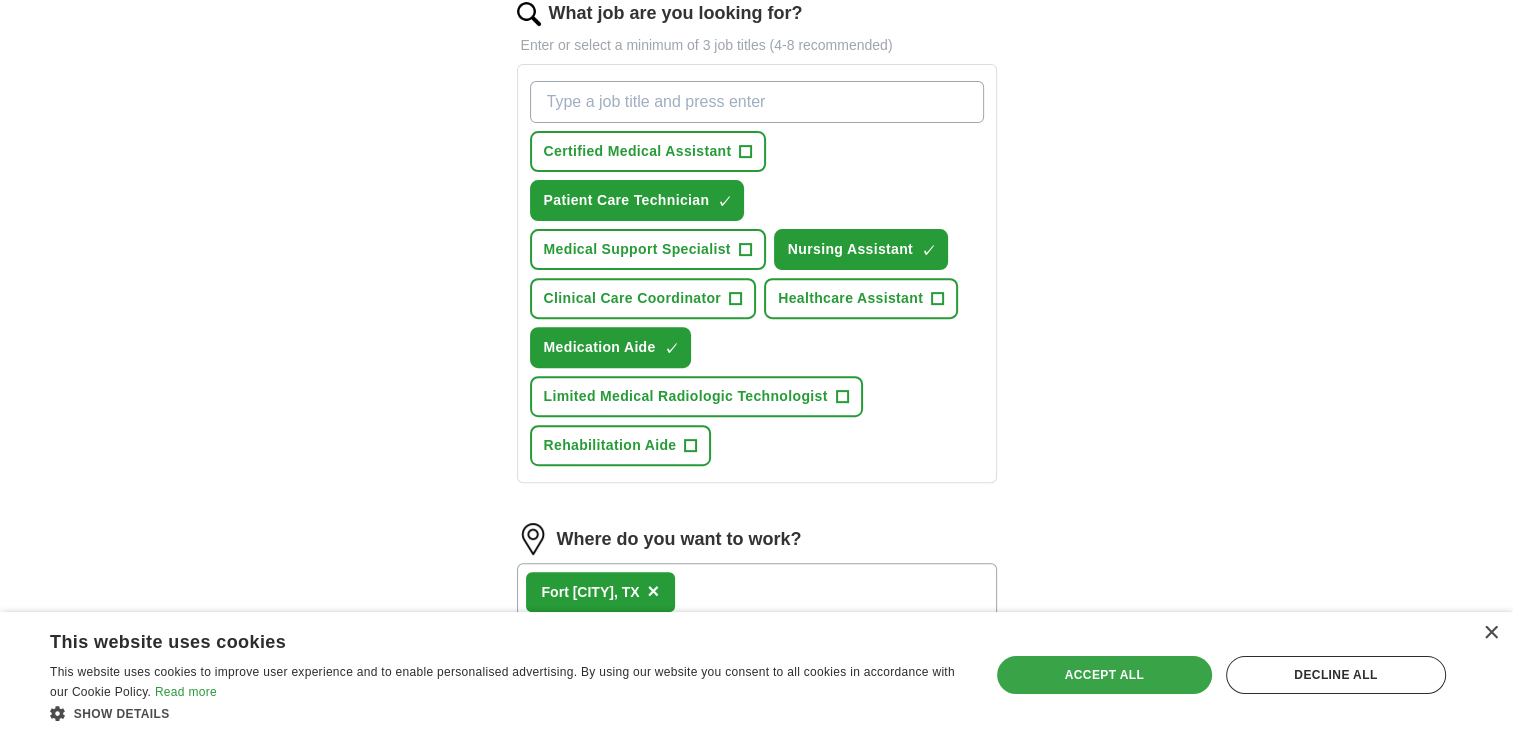 click on "Accept all" at bounding box center [1104, 675] 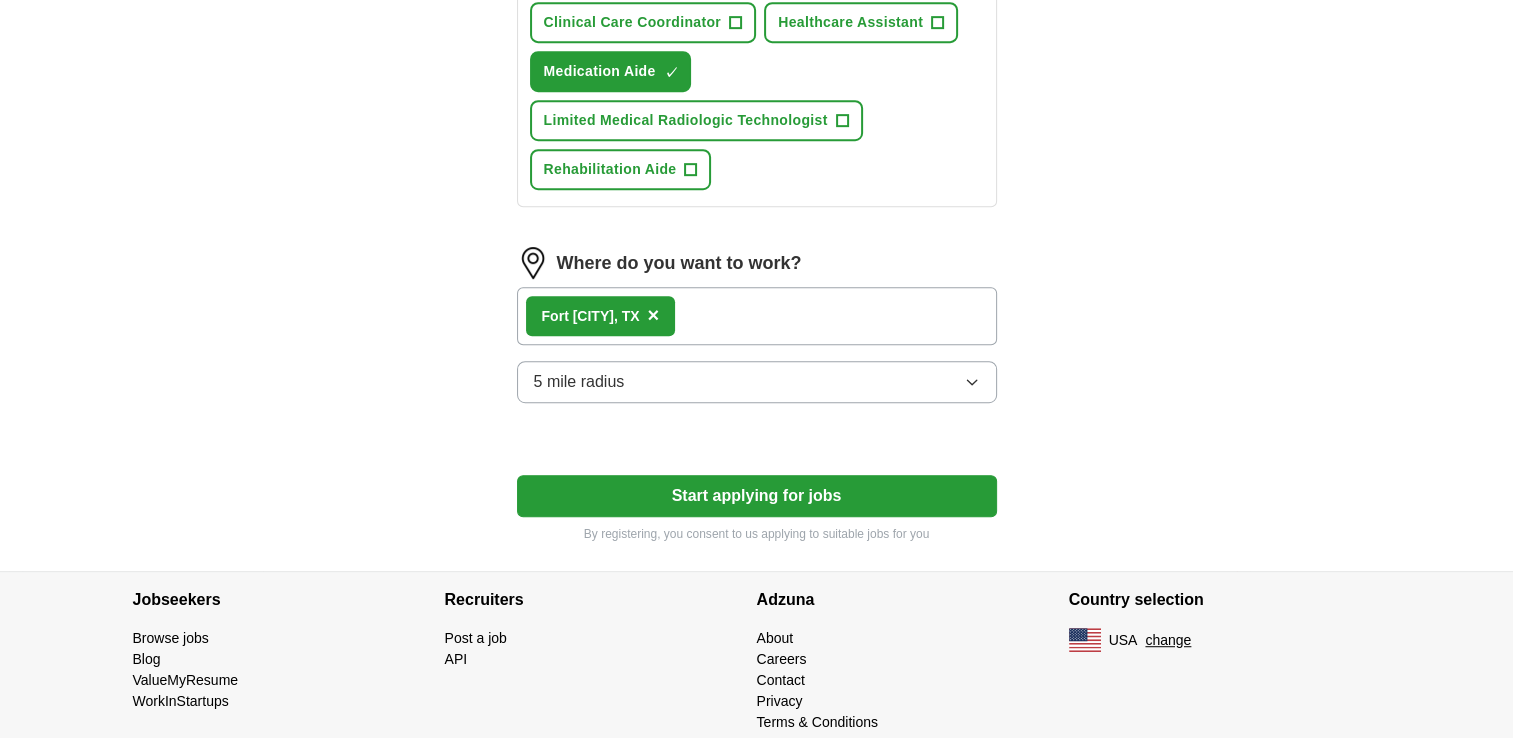 scroll, scrollTop: 973, scrollLeft: 0, axis: vertical 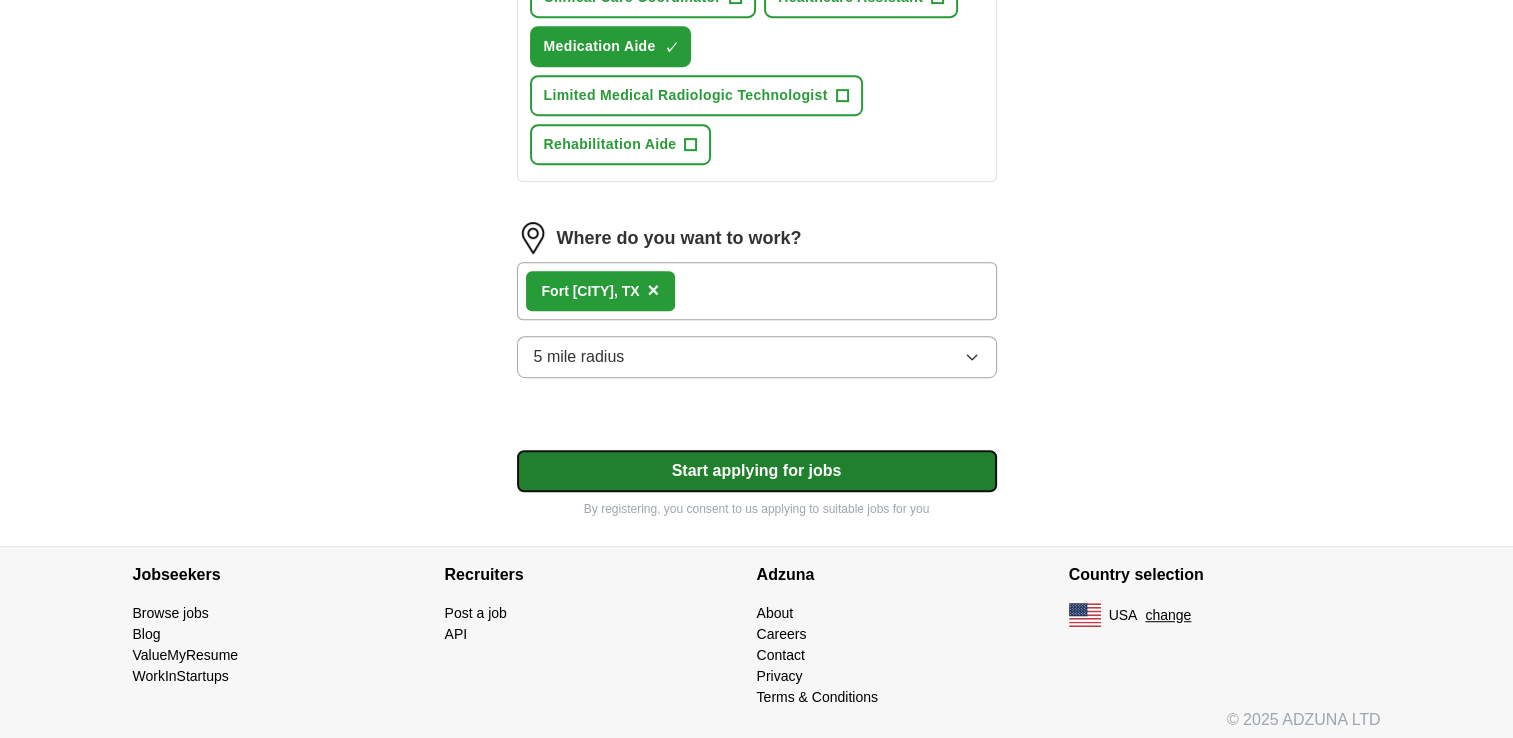 click on "Start applying for jobs" at bounding box center [757, 471] 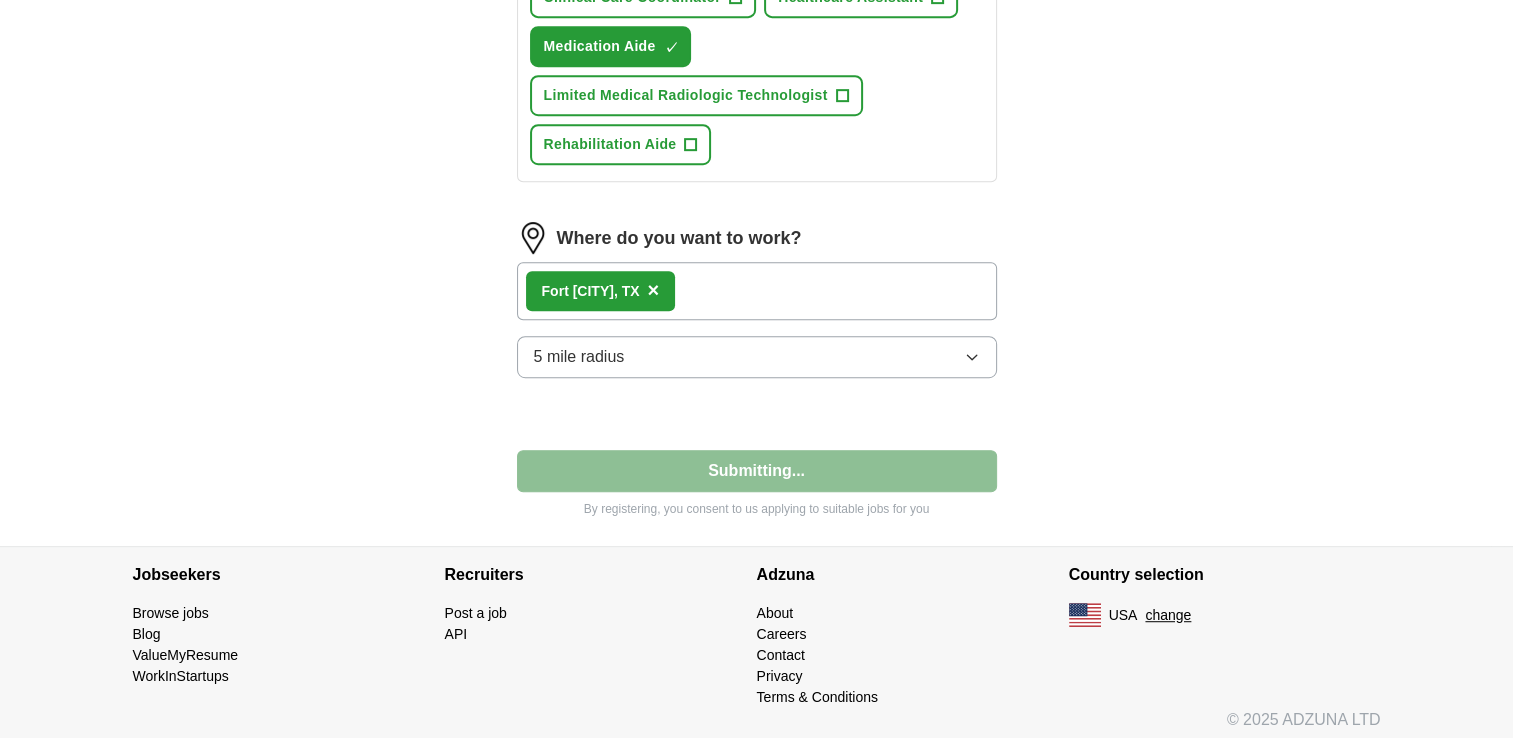 select on "**" 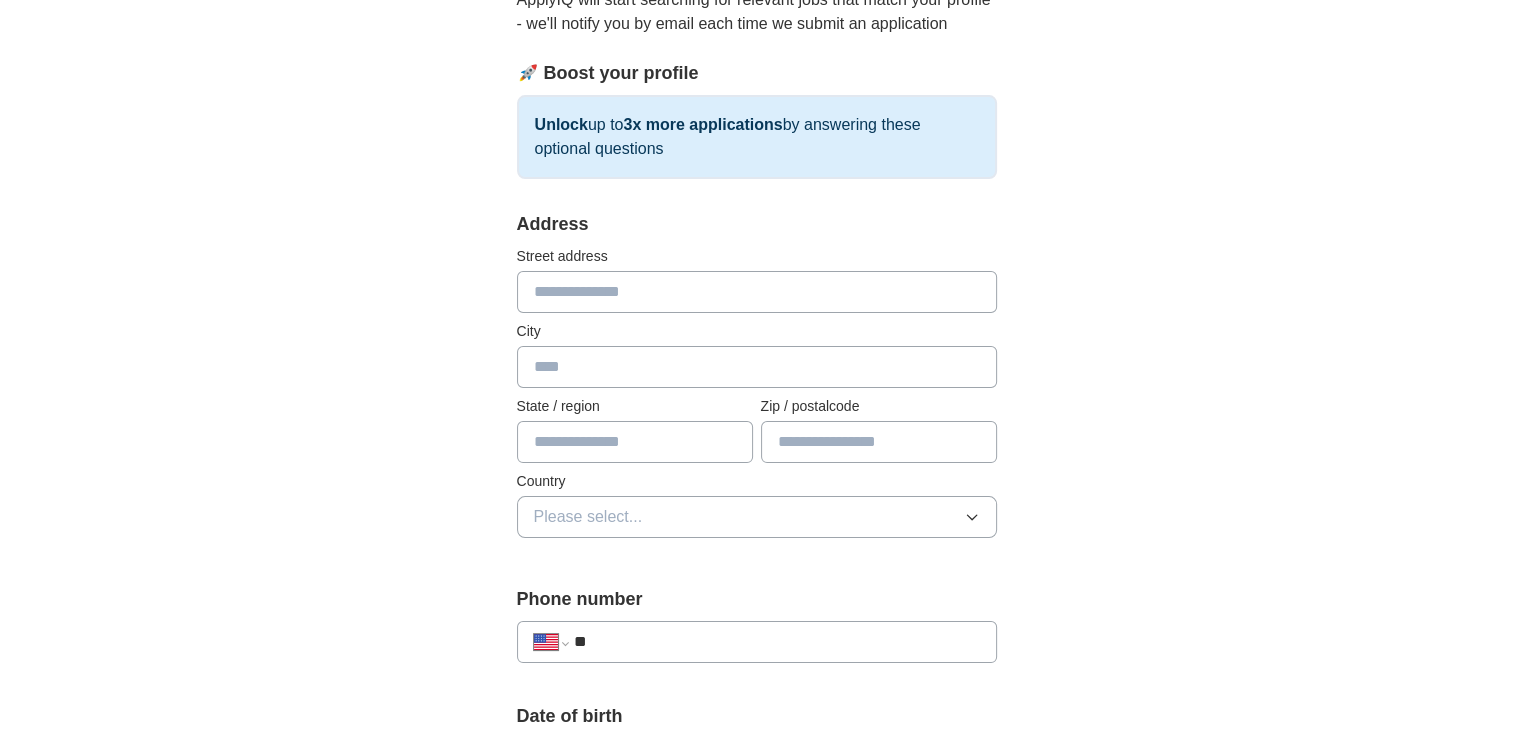 scroll, scrollTop: 239, scrollLeft: 0, axis: vertical 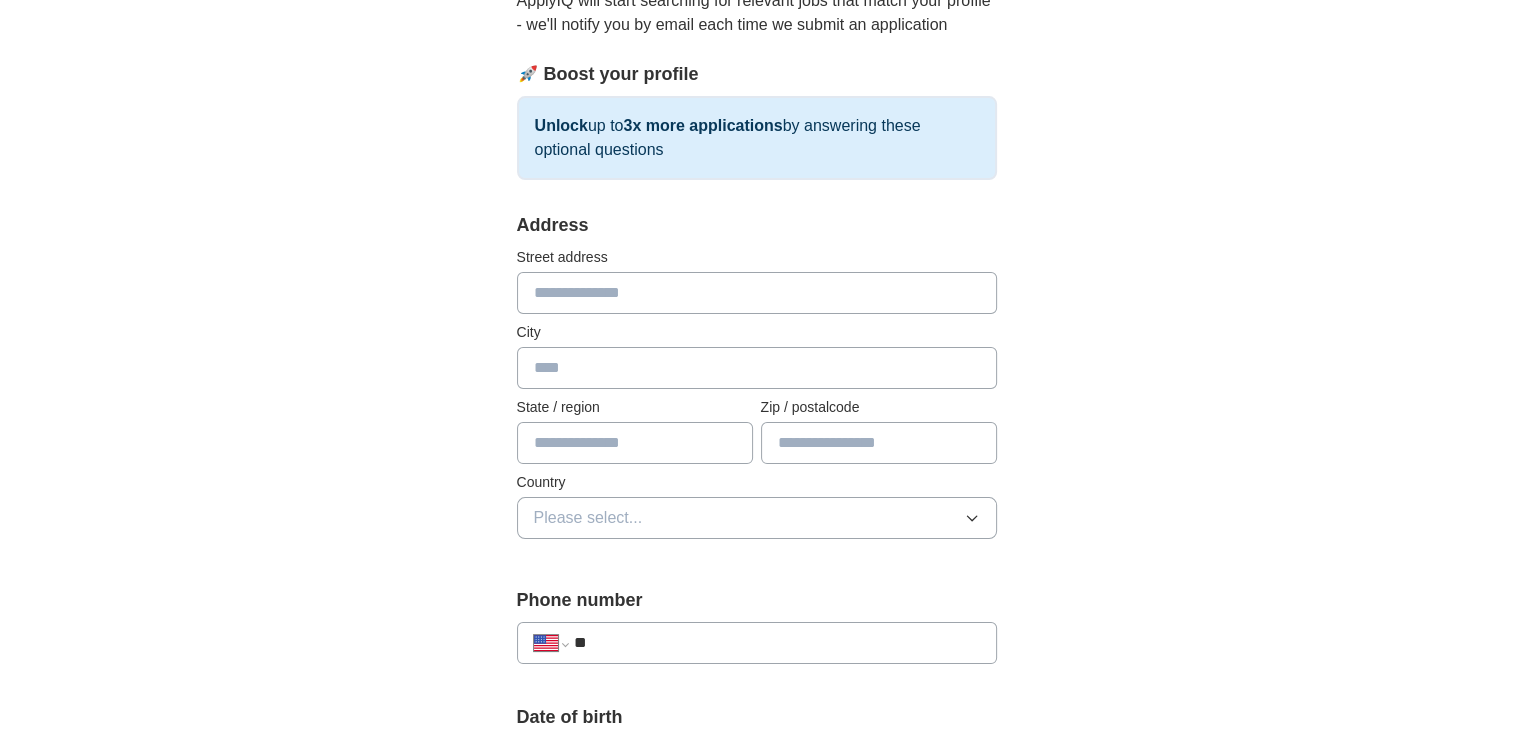 click at bounding box center (757, 293) 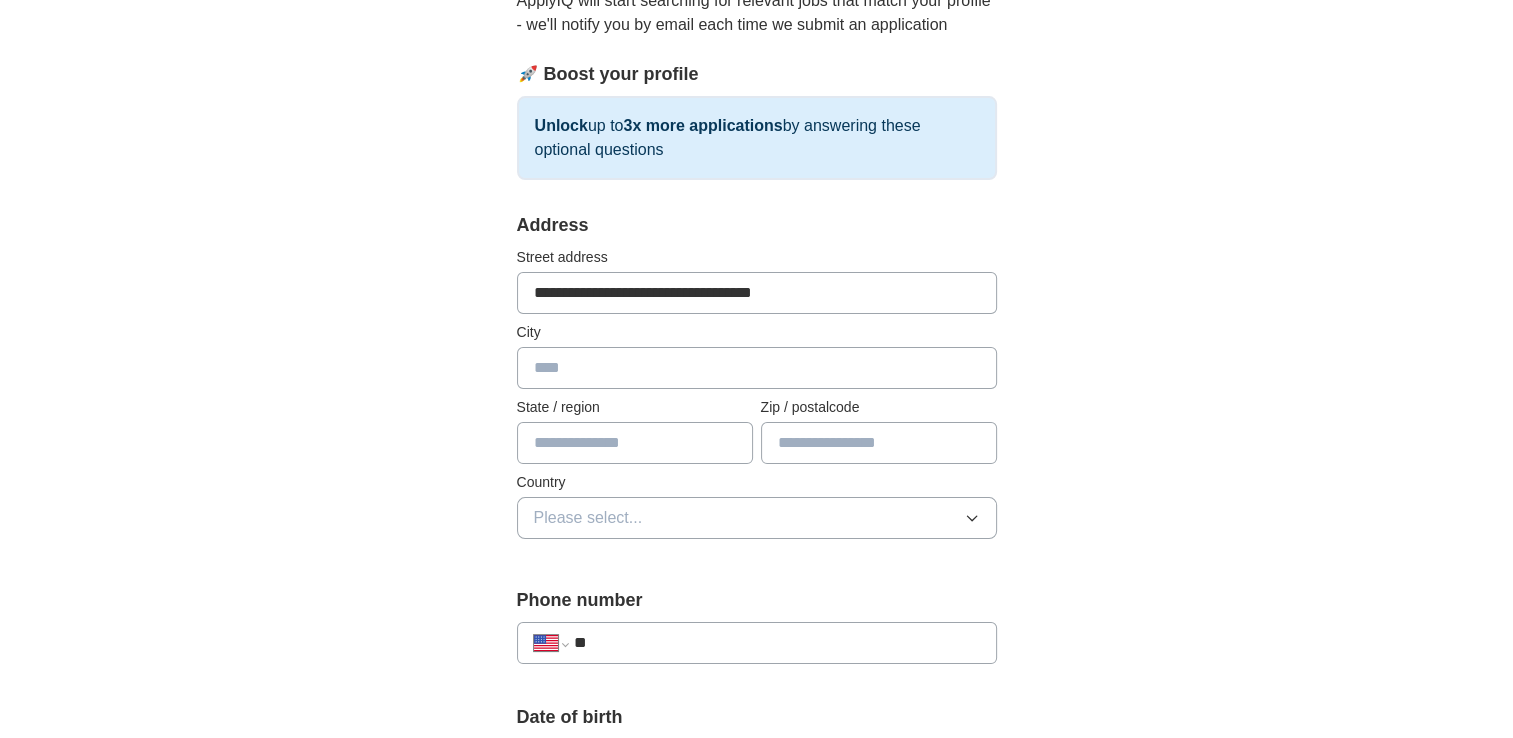 type on "**********" 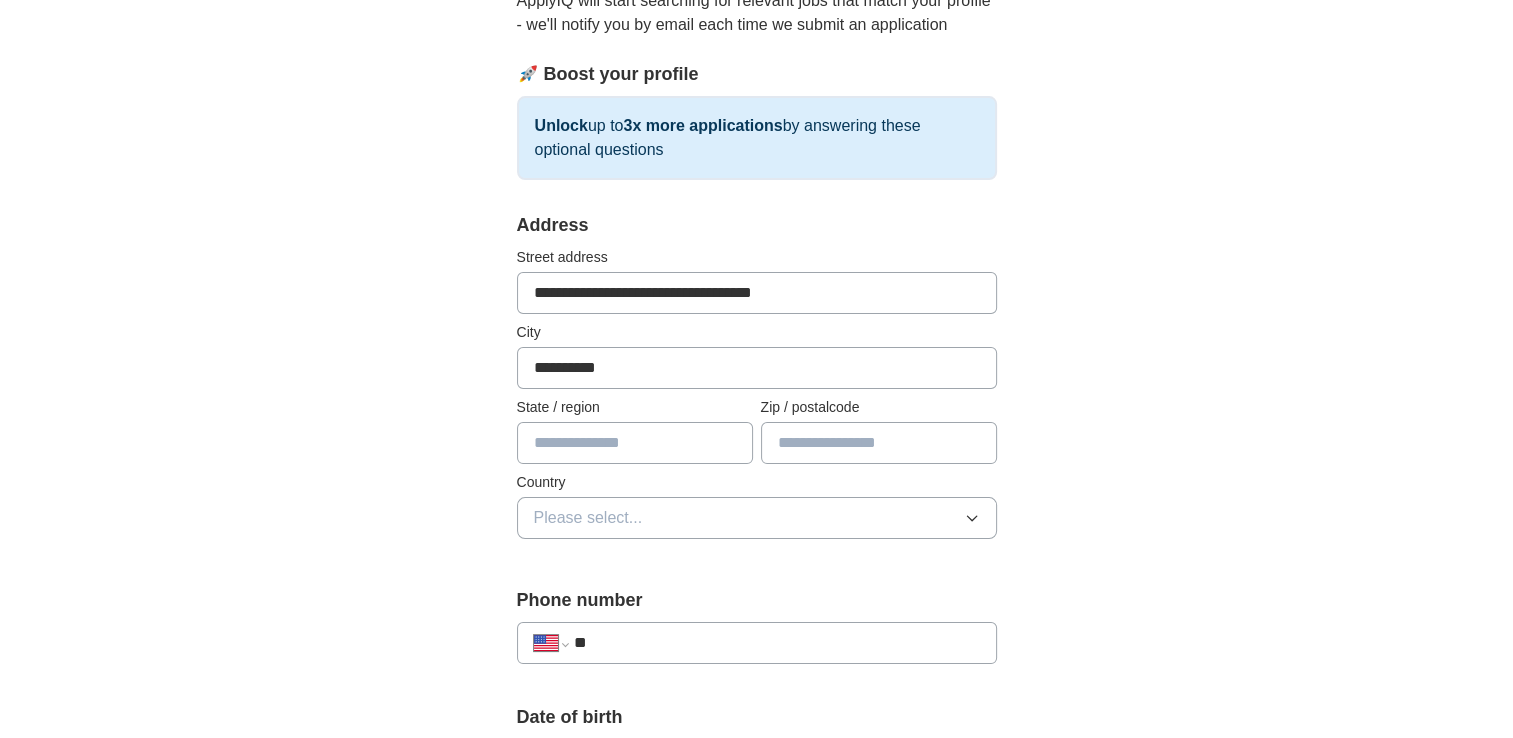 type on "**" 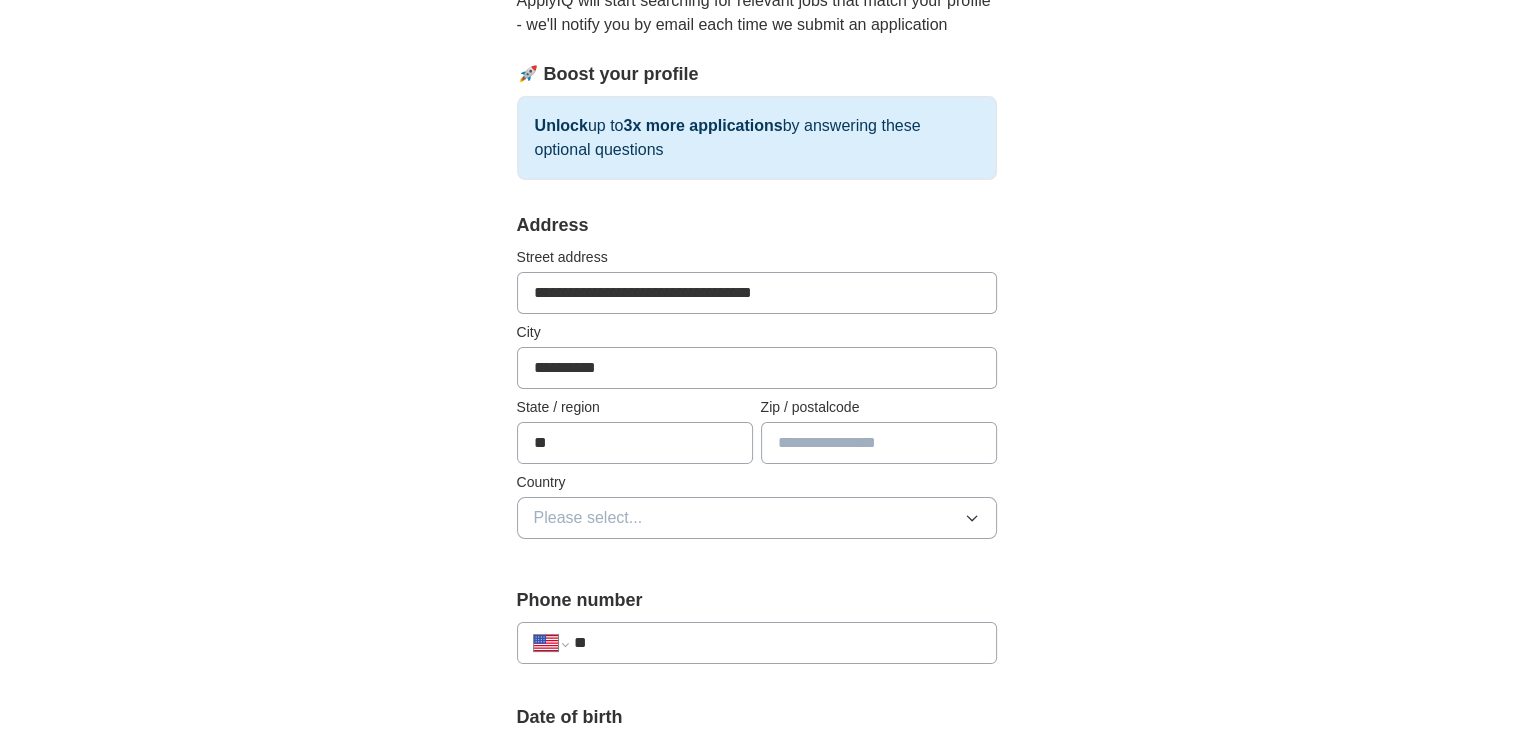 type on "*****" 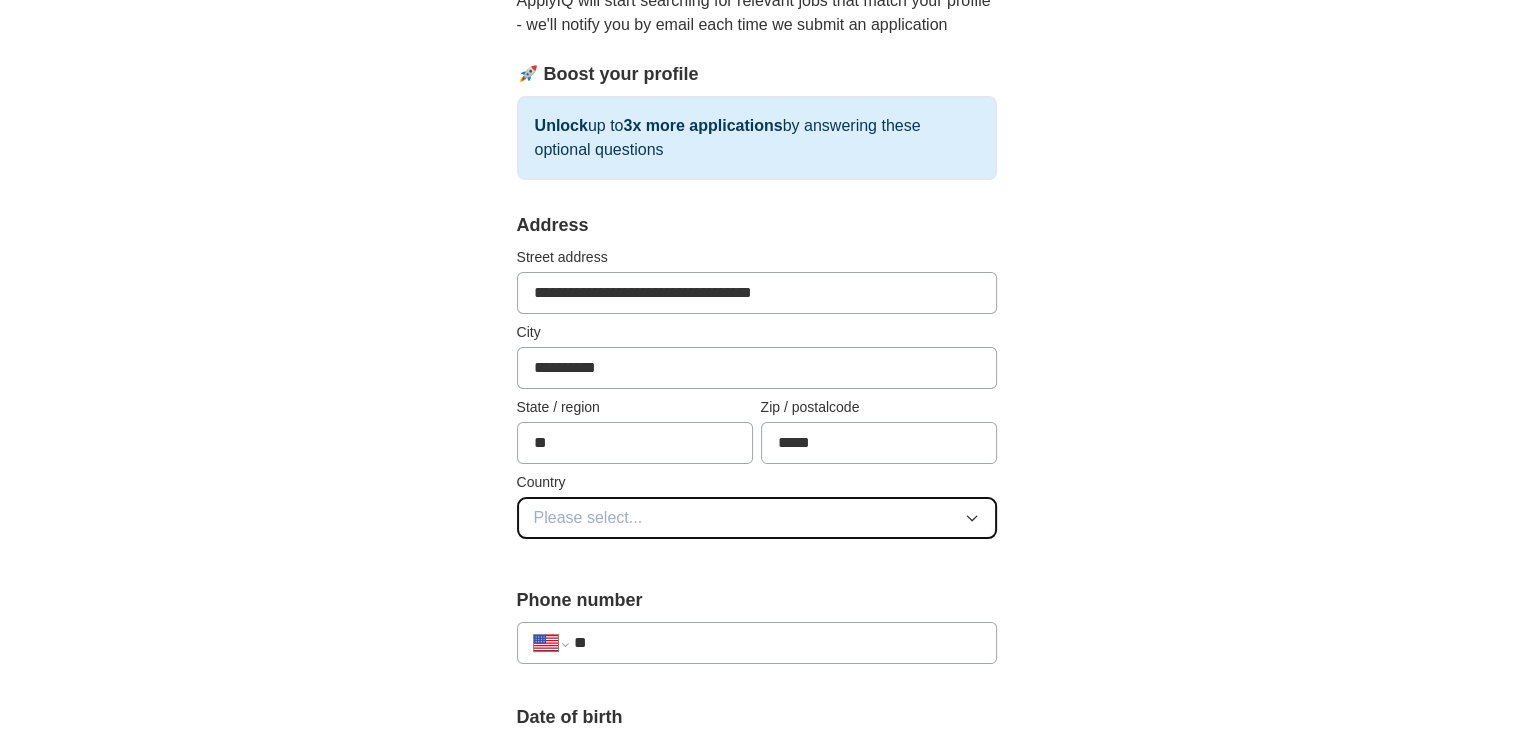 click on "Please select..." at bounding box center [757, 518] 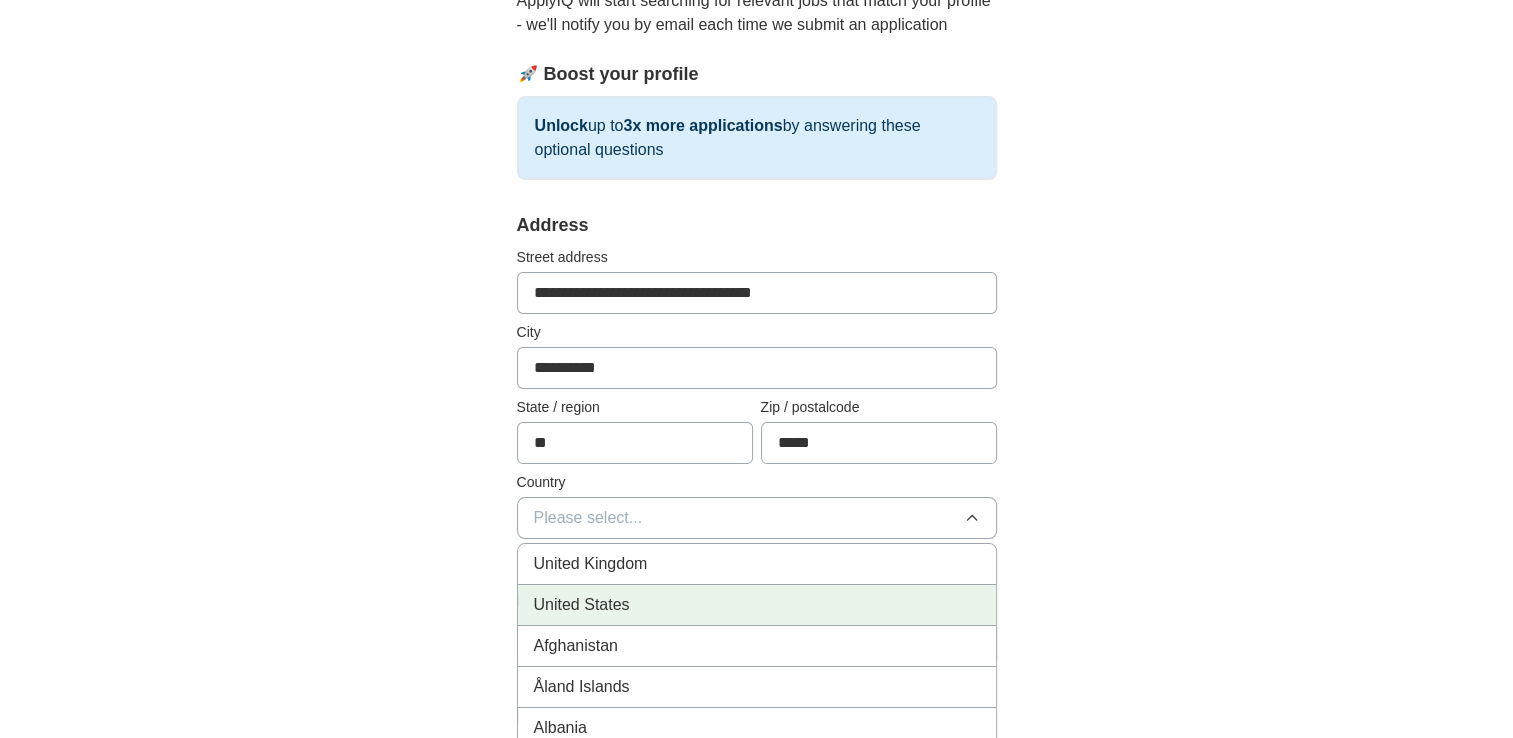 click on "United States" at bounding box center (582, 605) 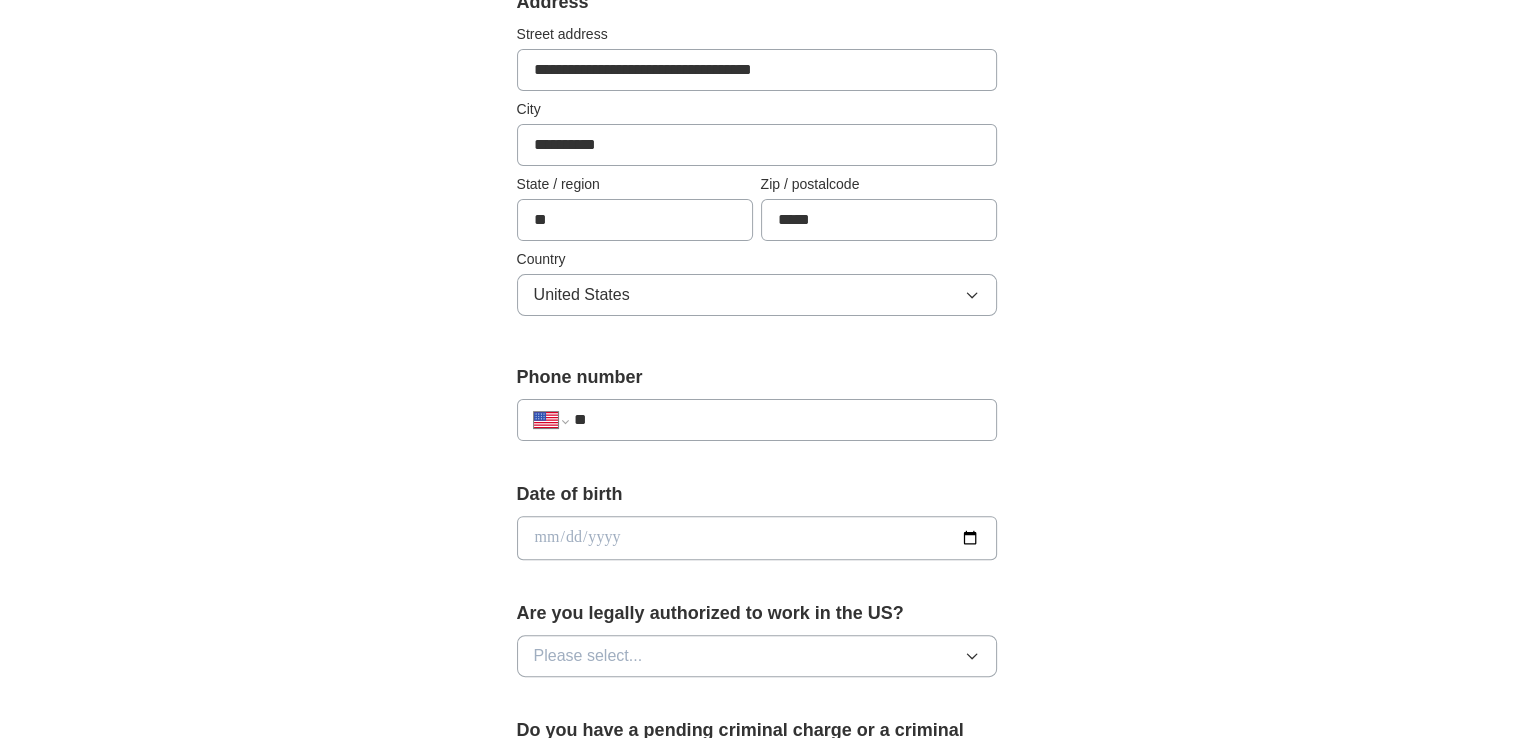 scroll, scrollTop: 515, scrollLeft: 0, axis: vertical 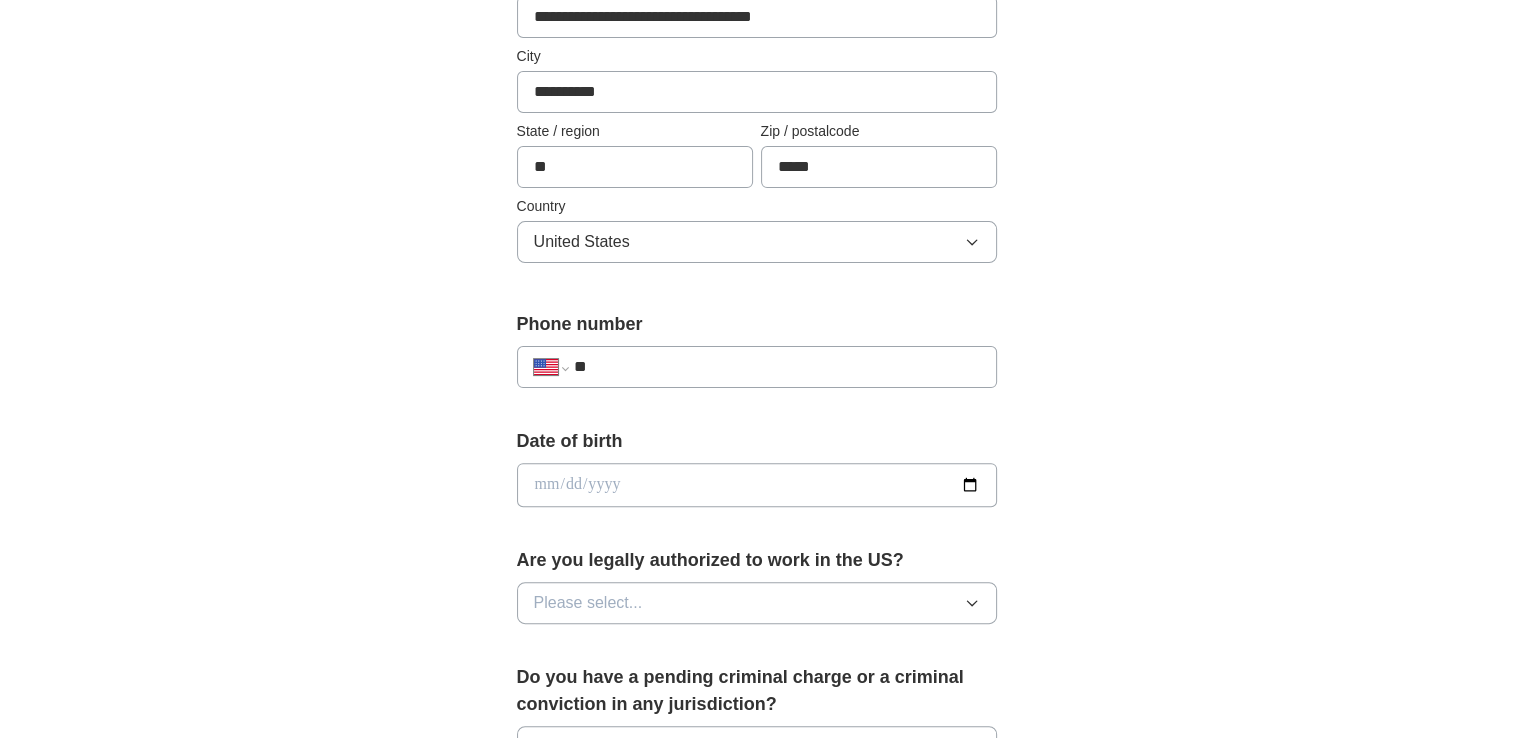 click on "**" at bounding box center (776, 367) 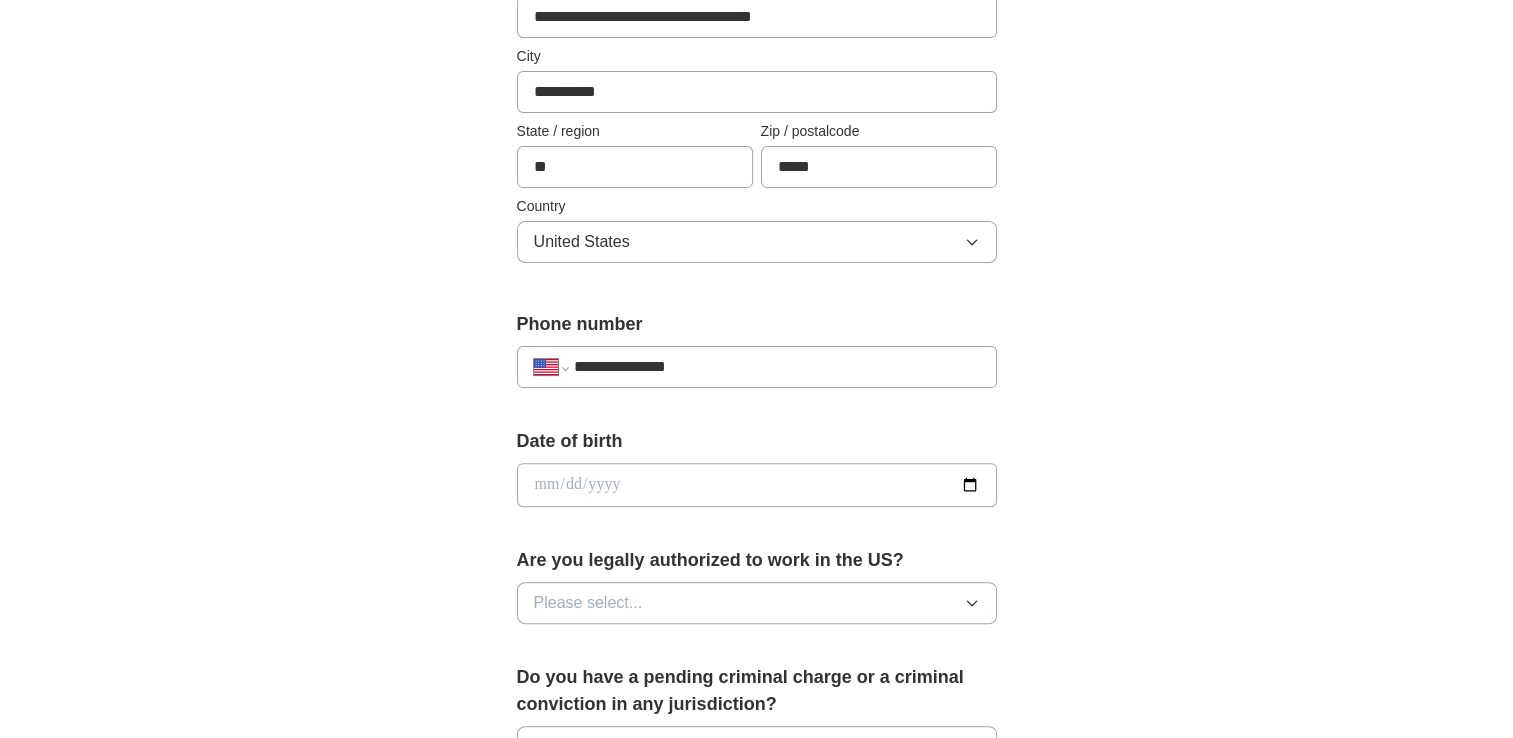 type on "**********" 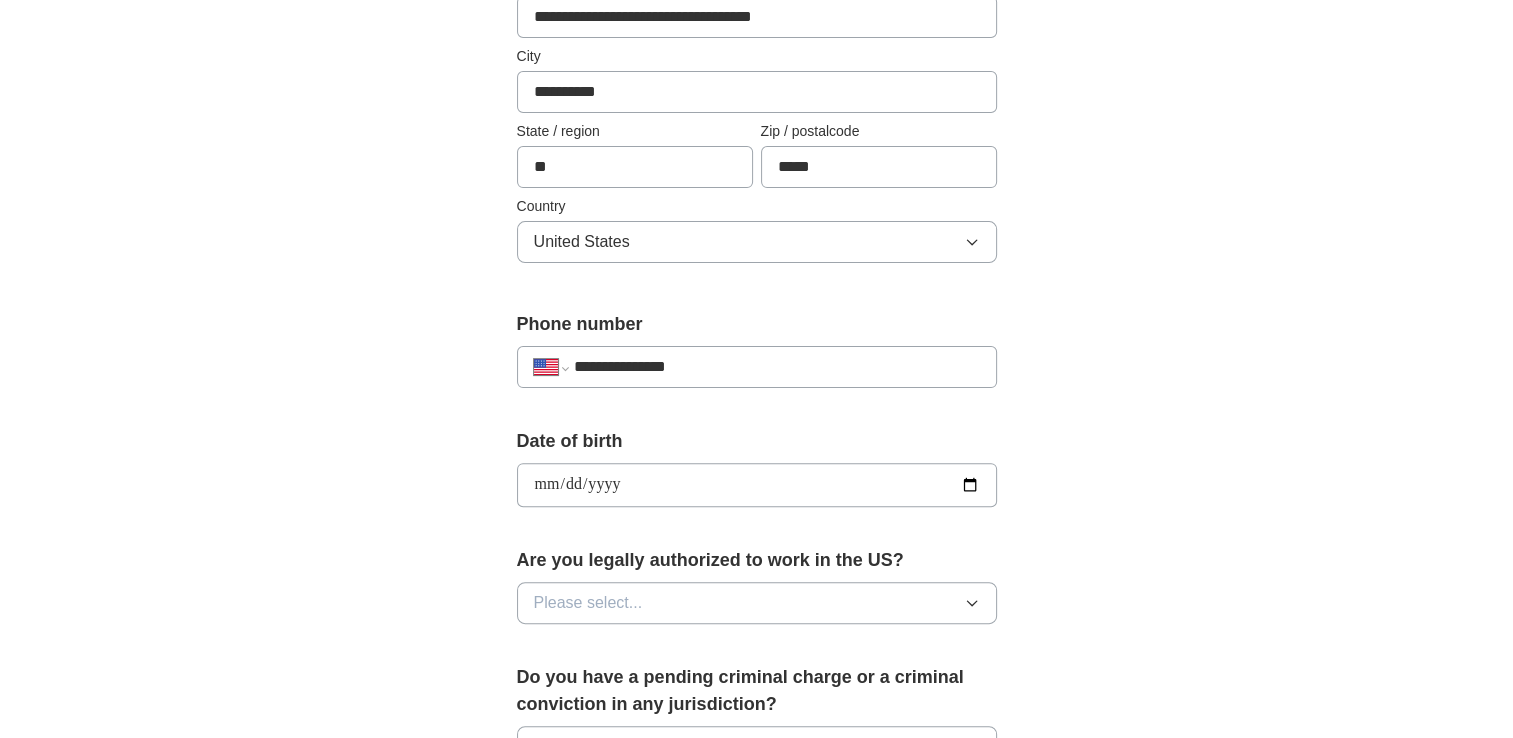 type on "**********" 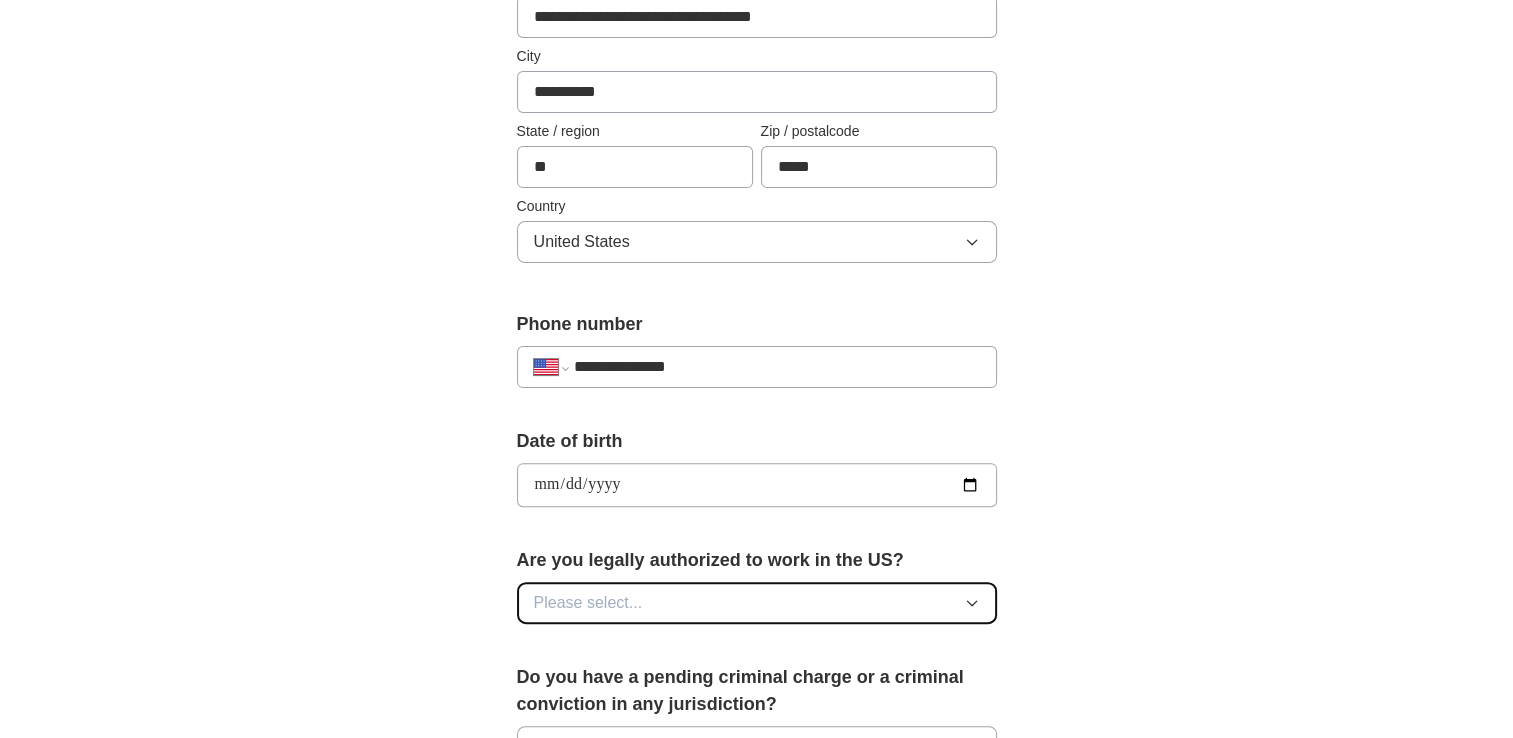 click on "Please select..." at bounding box center [757, 603] 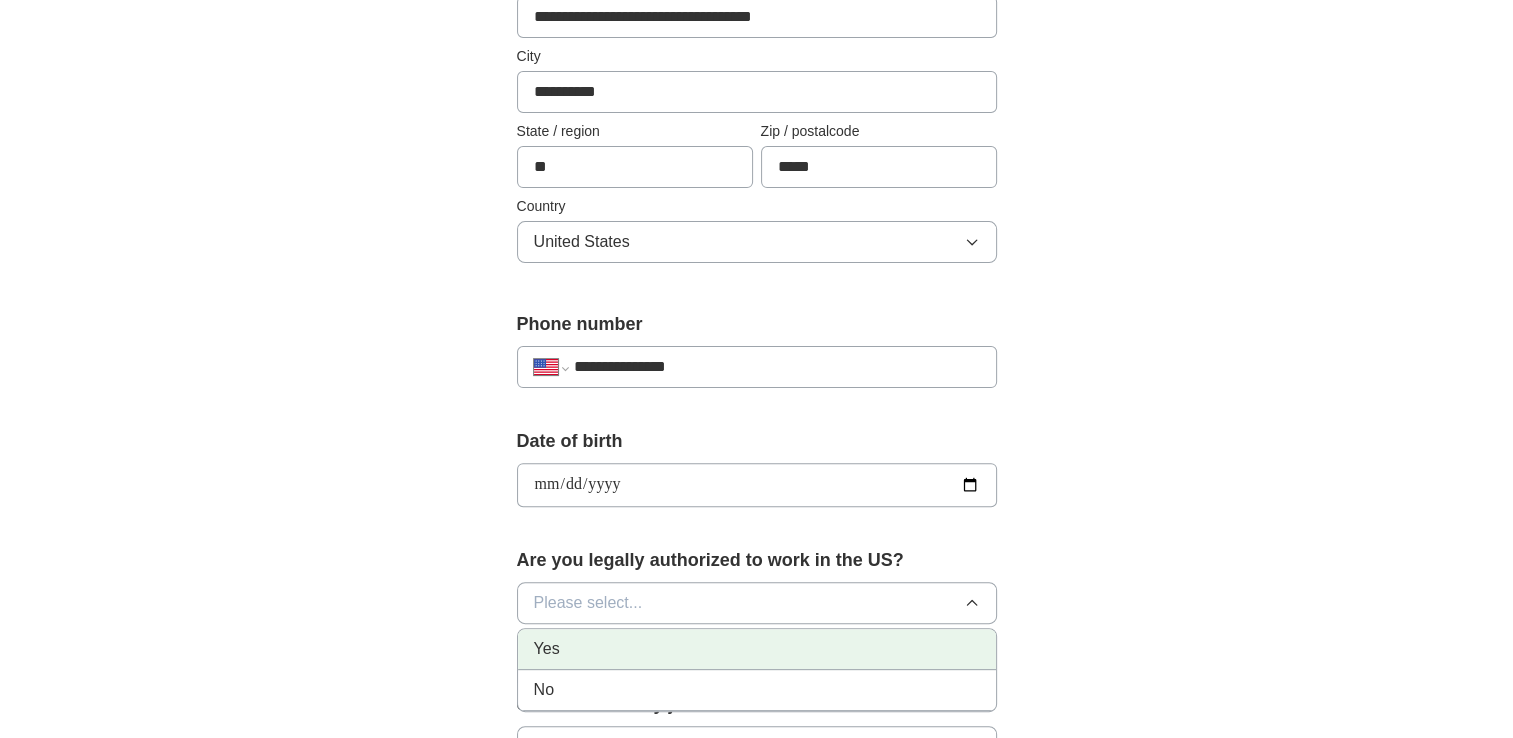 click on "Yes" at bounding box center (757, 649) 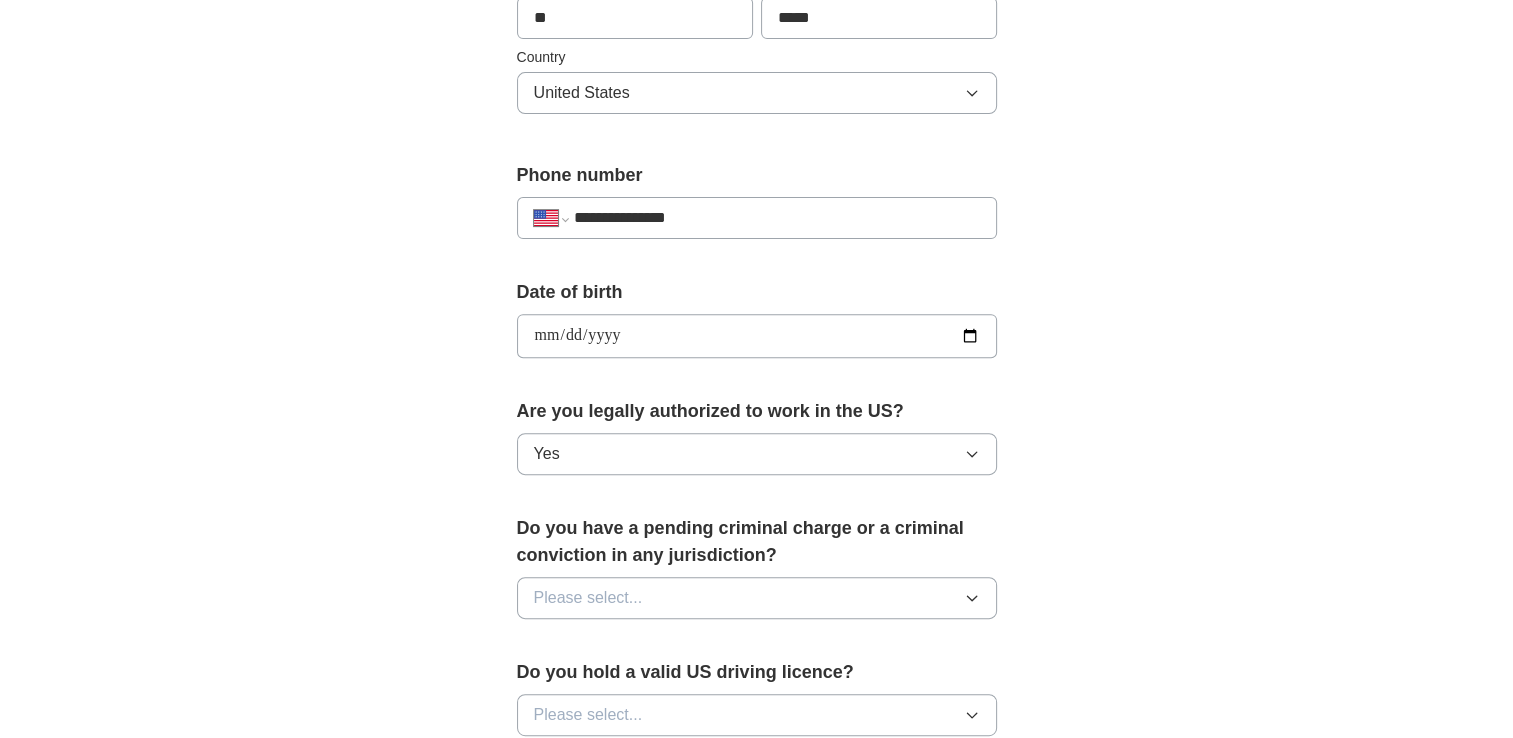scroll, scrollTop: 668, scrollLeft: 0, axis: vertical 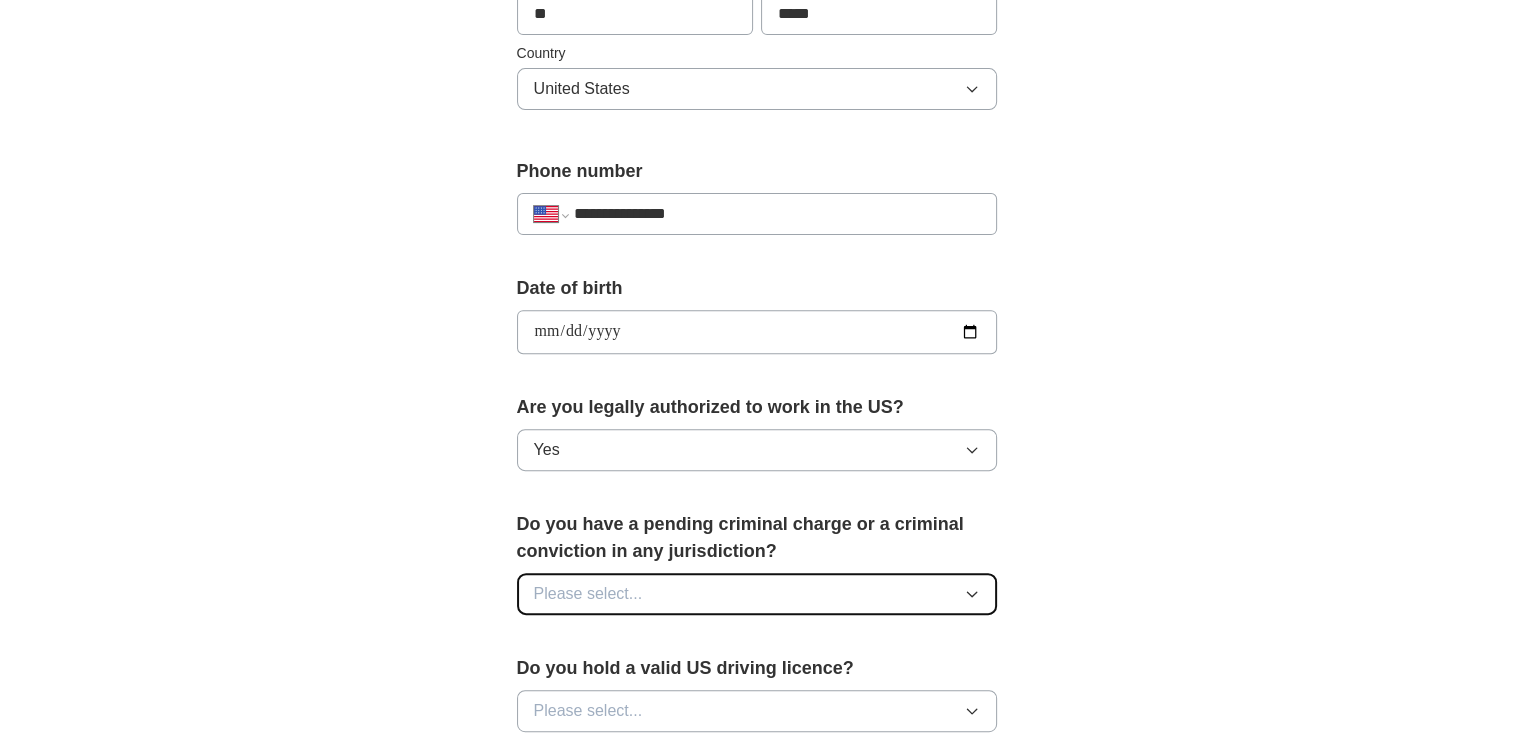 click on "Please select..." at bounding box center (757, 594) 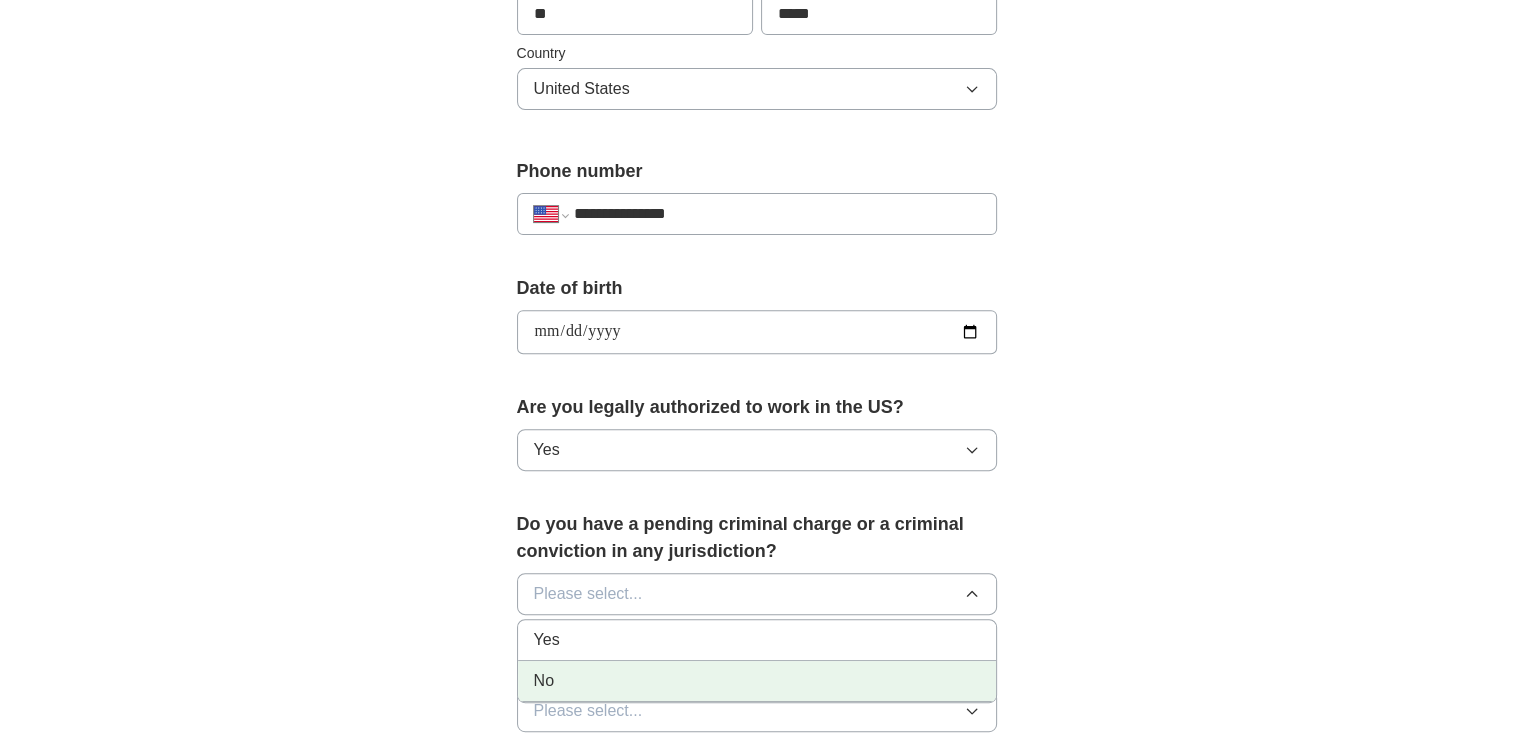 click on "No" at bounding box center (757, 681) 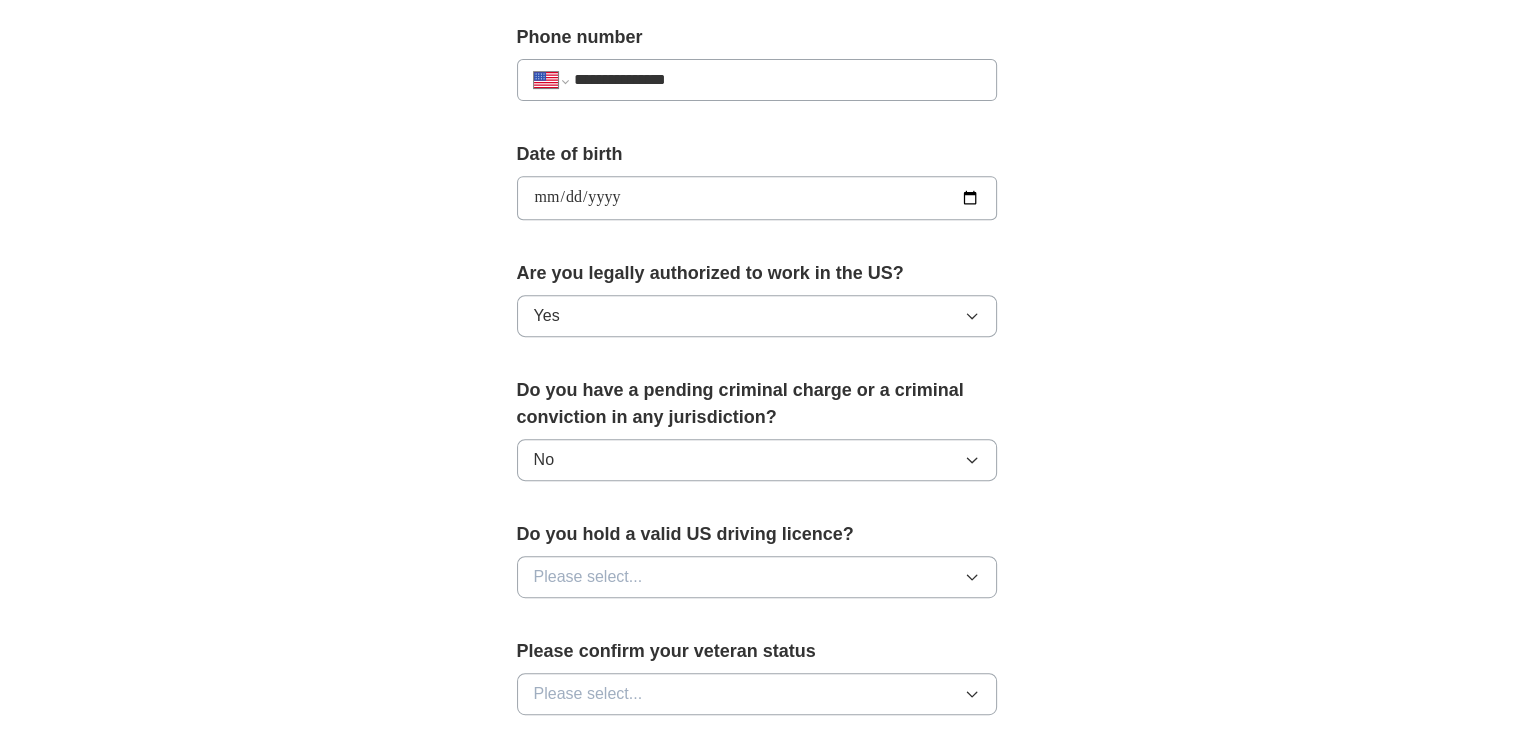scroll, scrollTop: 803, scrollLeft: 0, axis: vertical 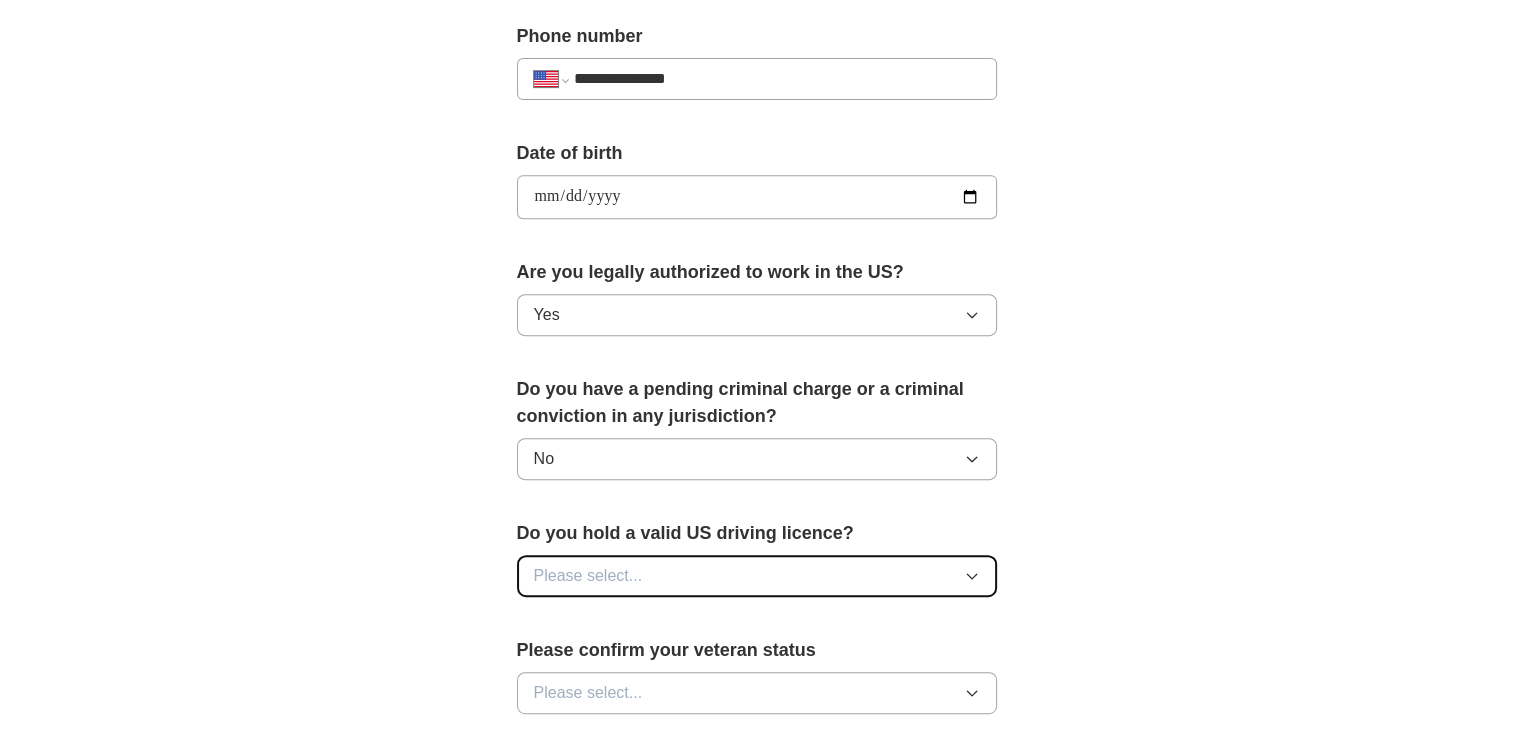 click on "Please select..." at bounding box center (757, 576) 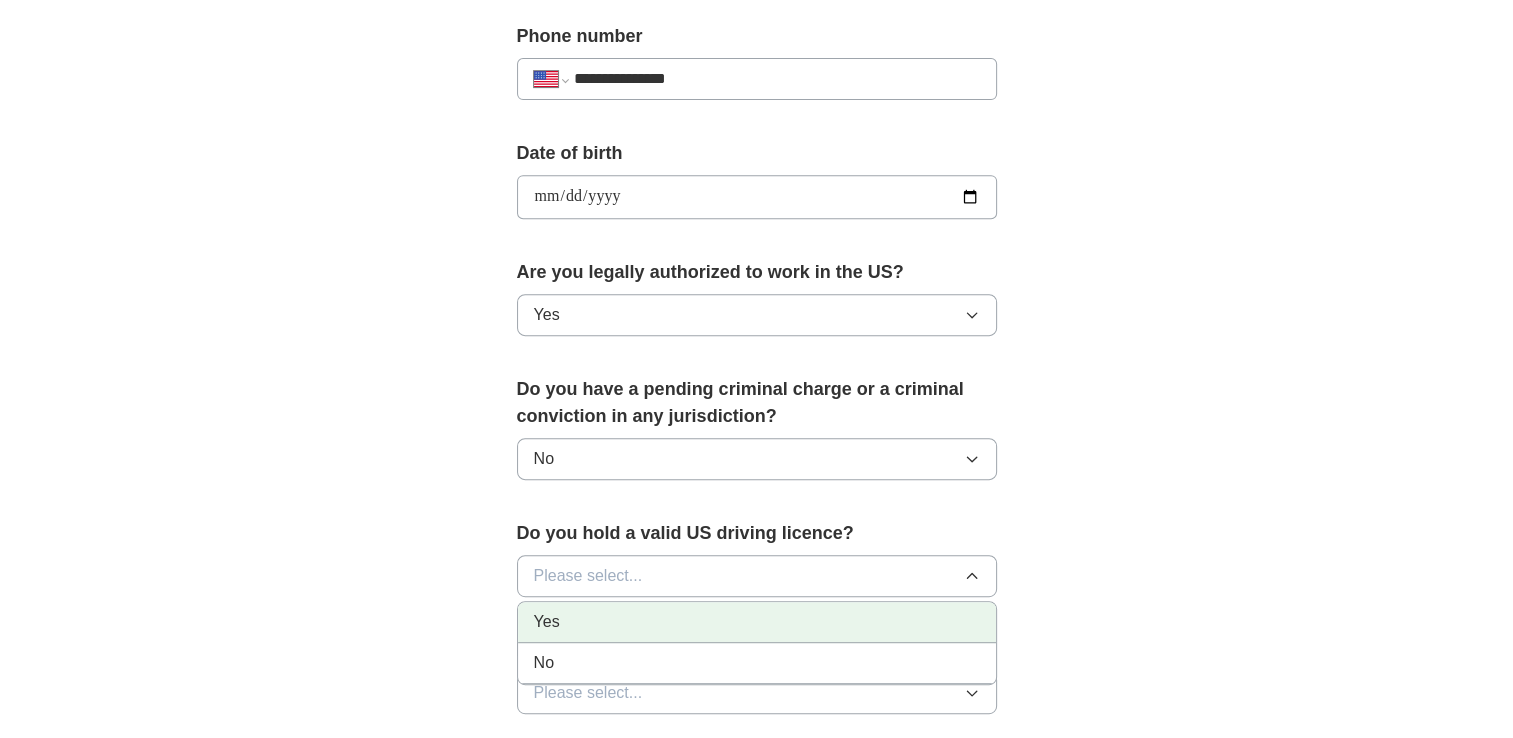 click on "Yes" at bounding box center [757, 622] 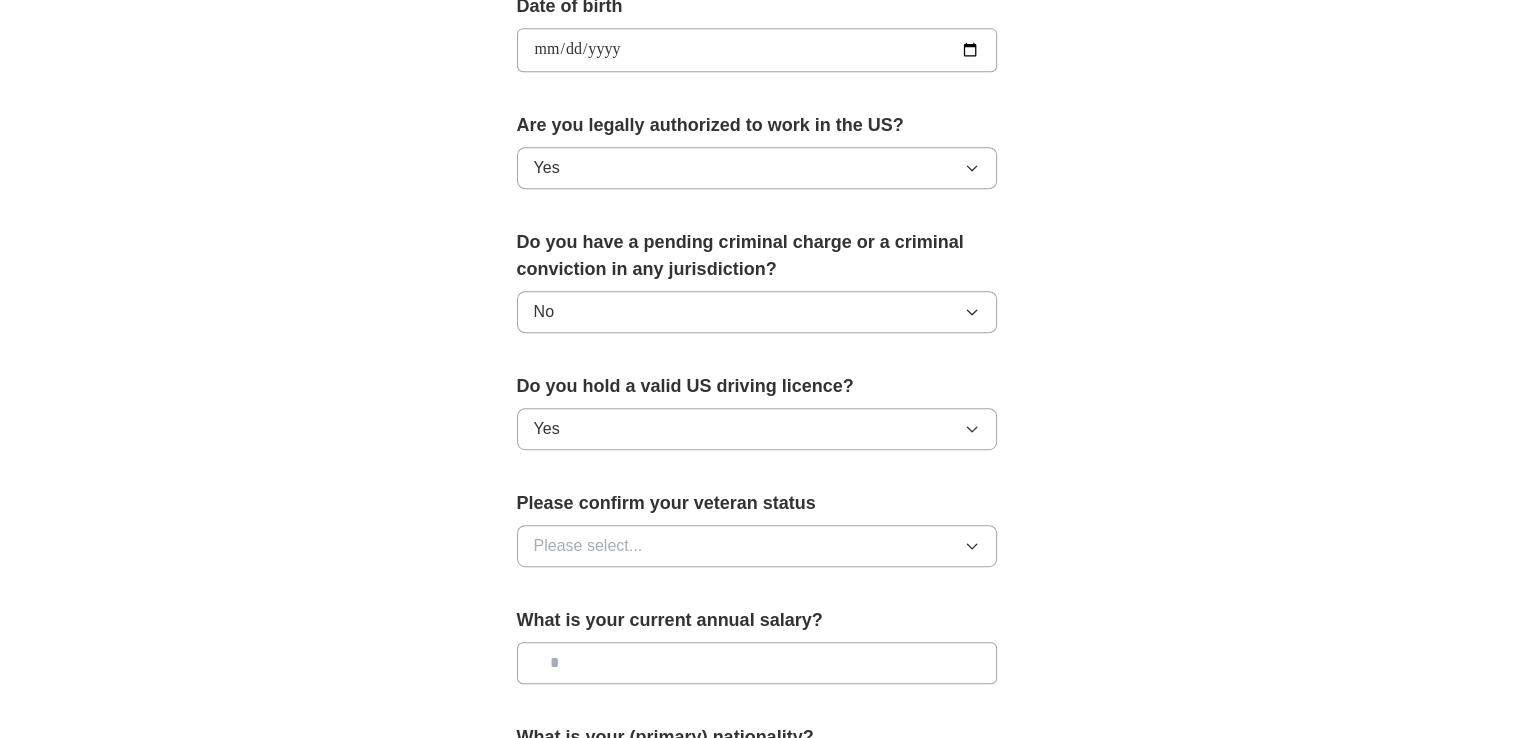 scroll, scrollTop: 968, scrollLeft: 0, axis: vertical 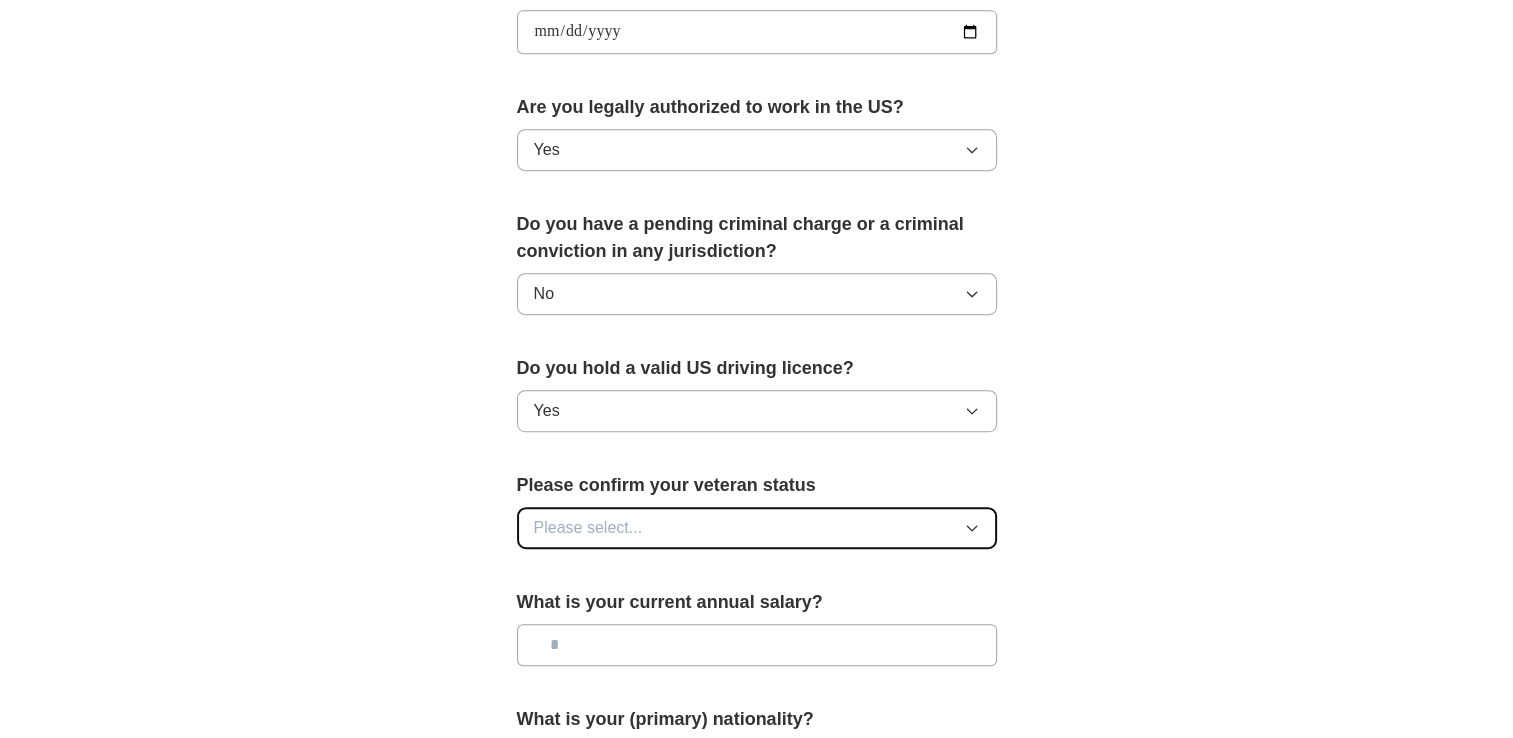 click on "Please select..." at bounding box center [757, 528] 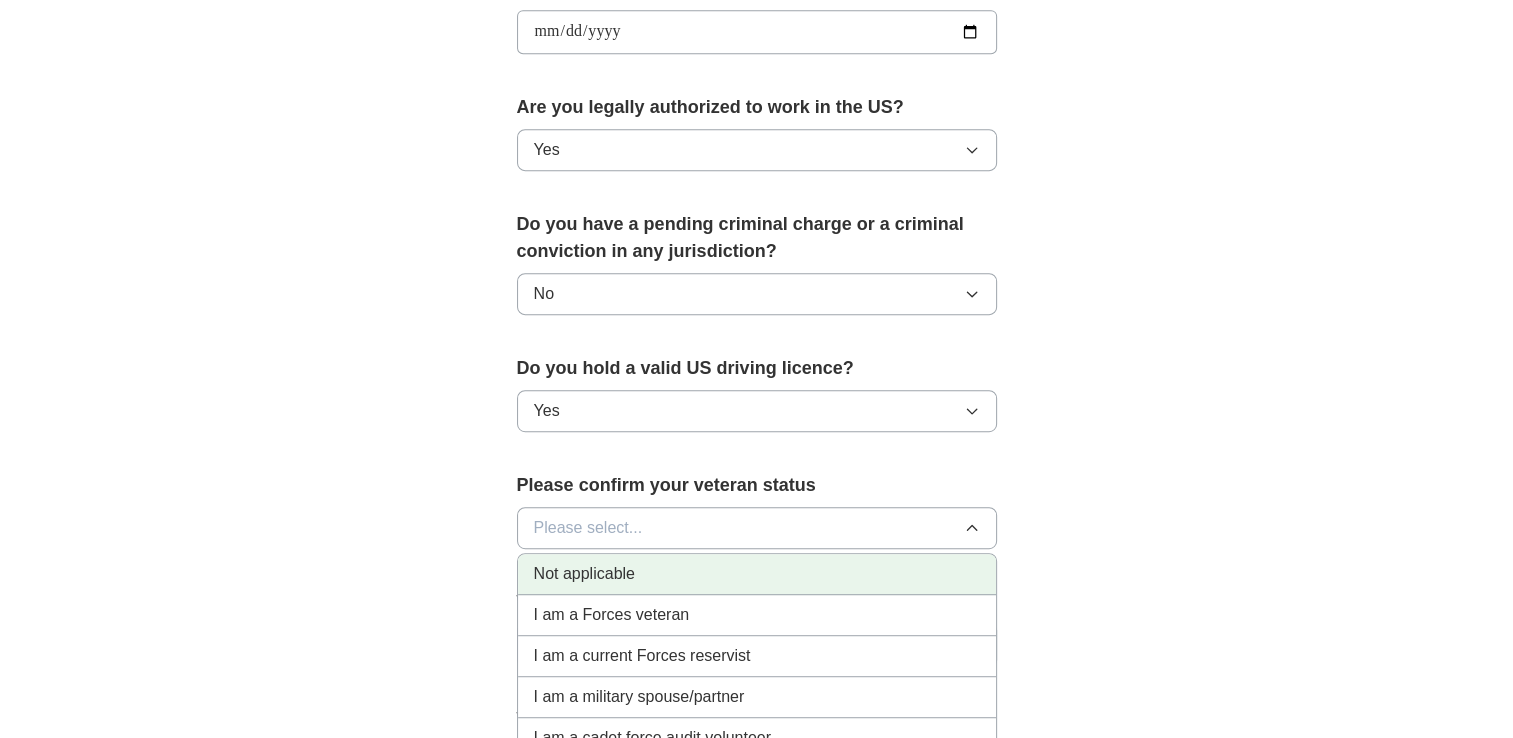 click on "Not applicable" at bounding box center (584, 574) 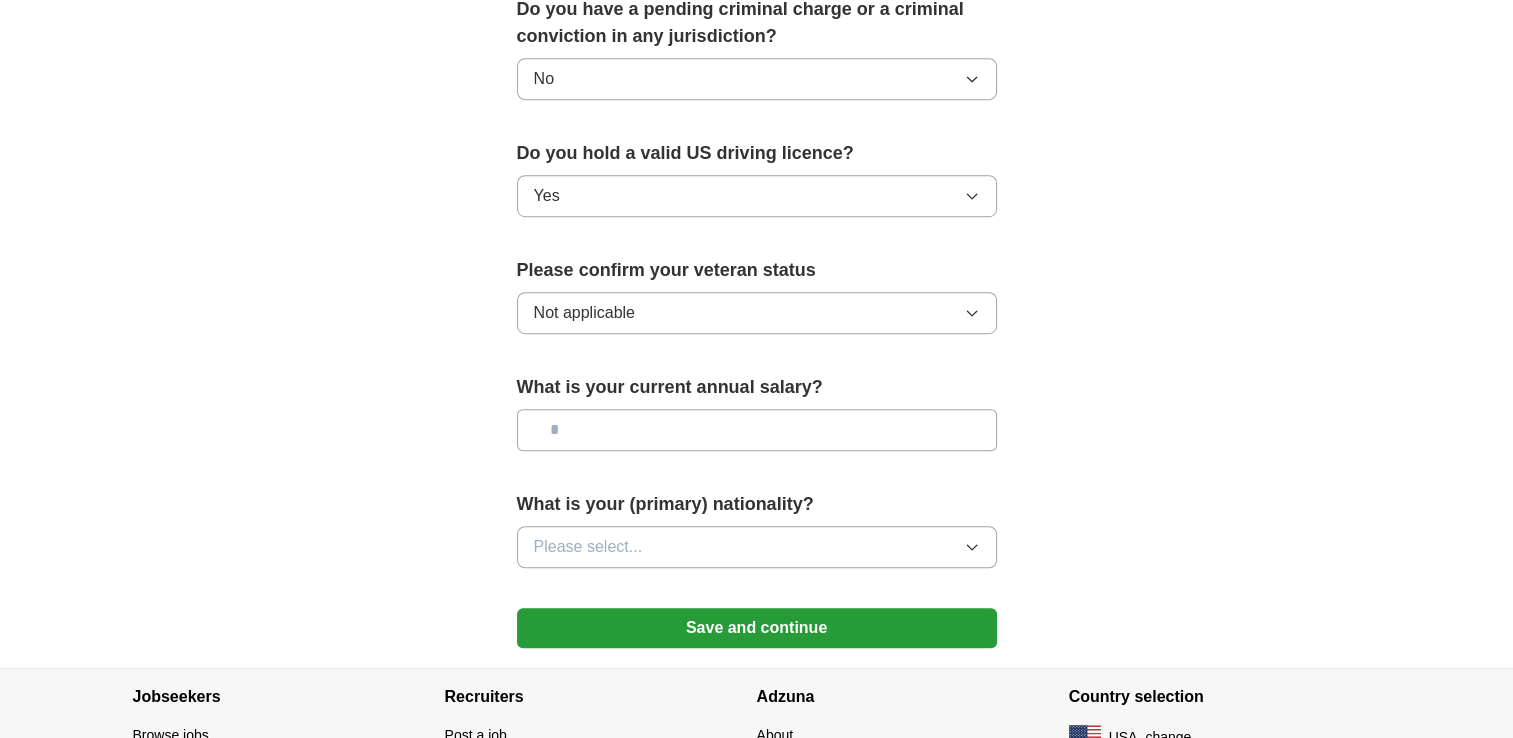 scroll, scrollTop: 1196, scrollLeft: 0, axis: vertical 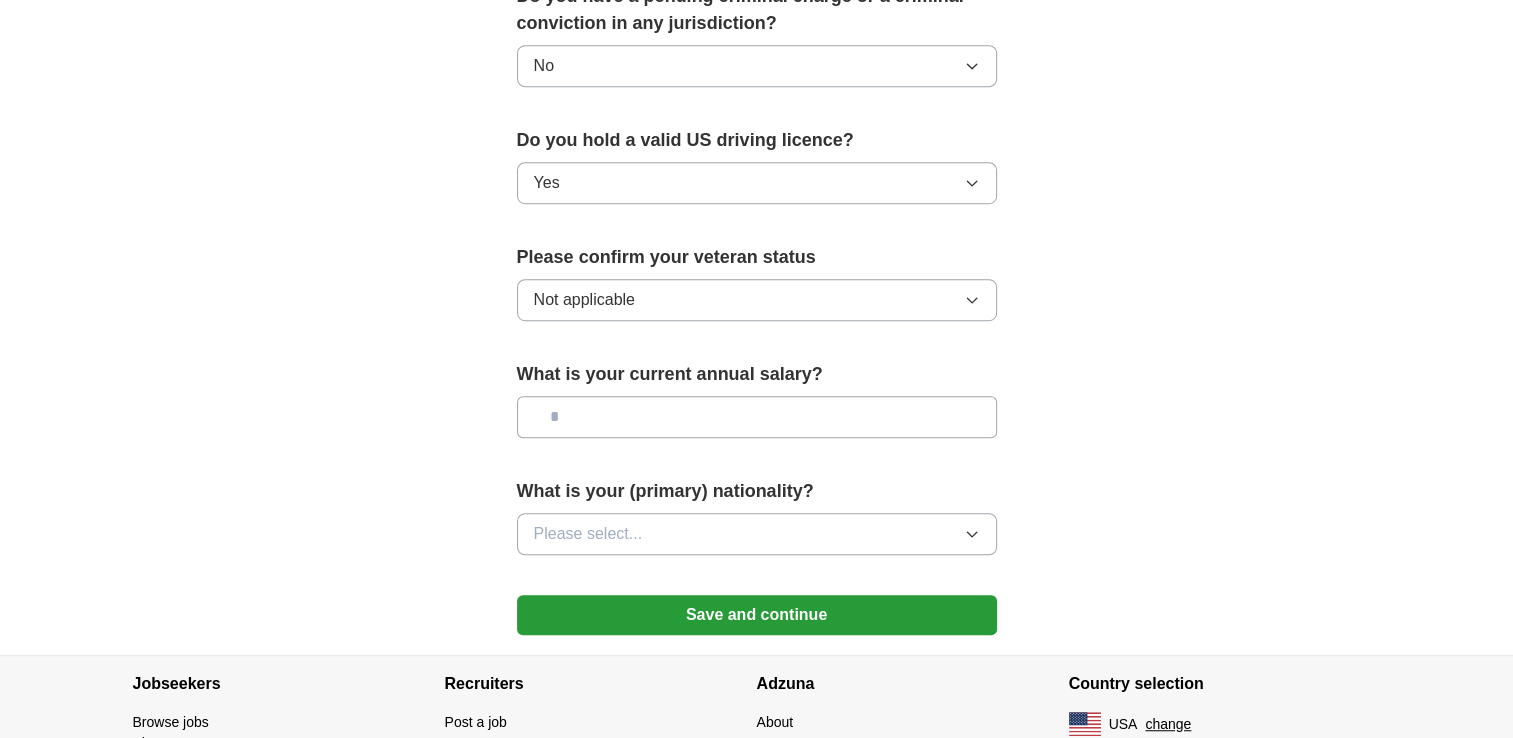 click at bounding box center (757, 417) 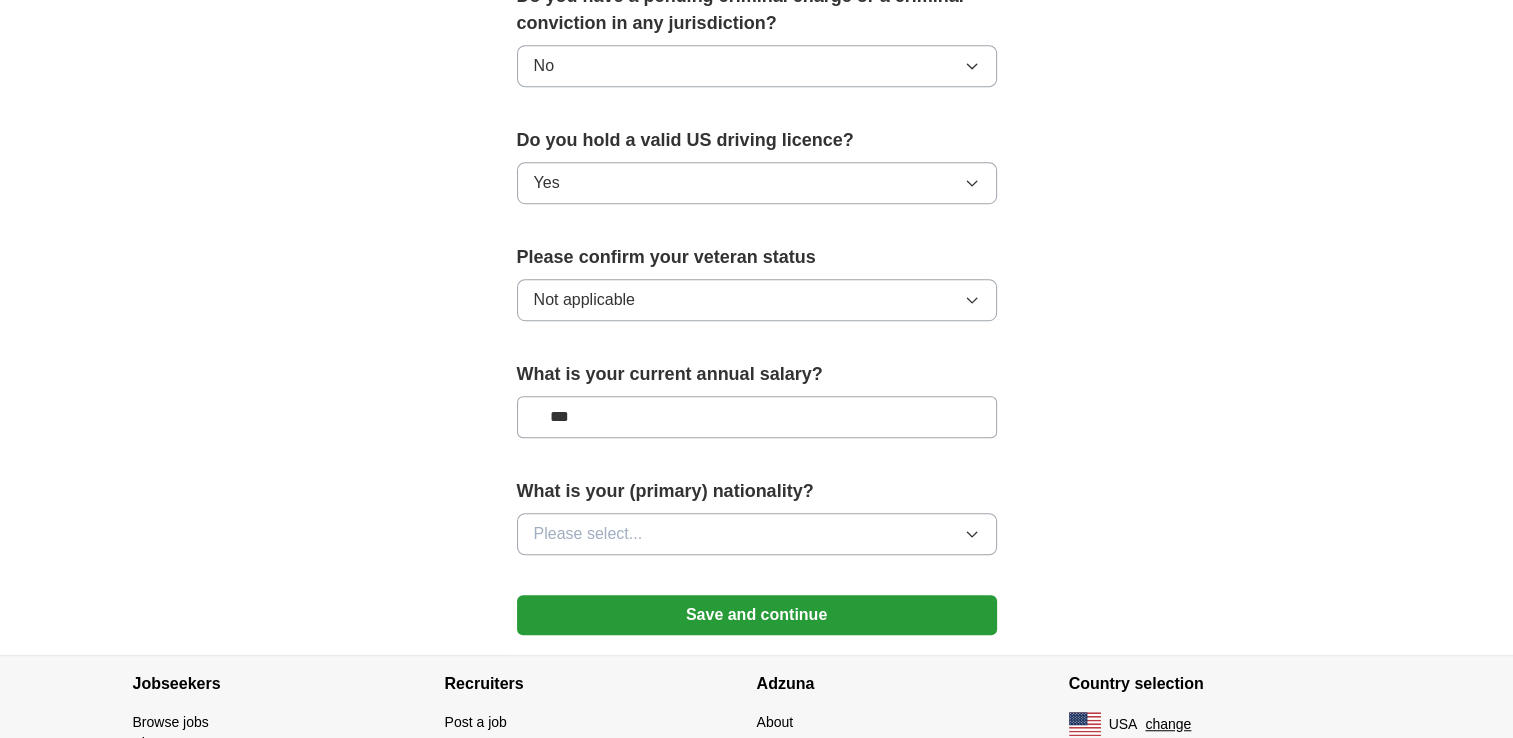 type on "***" 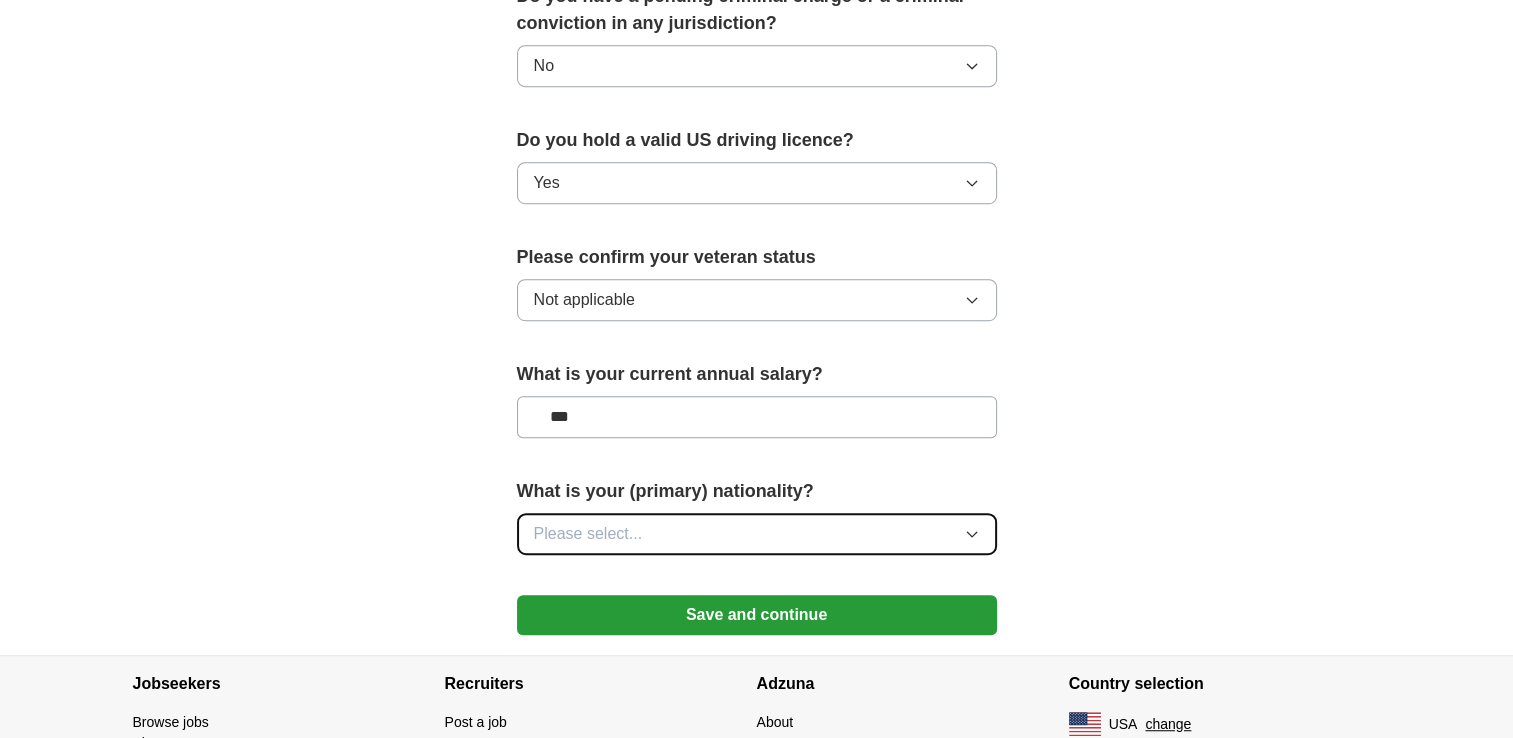 click on "Please select..." at bounding box center [757, 534] 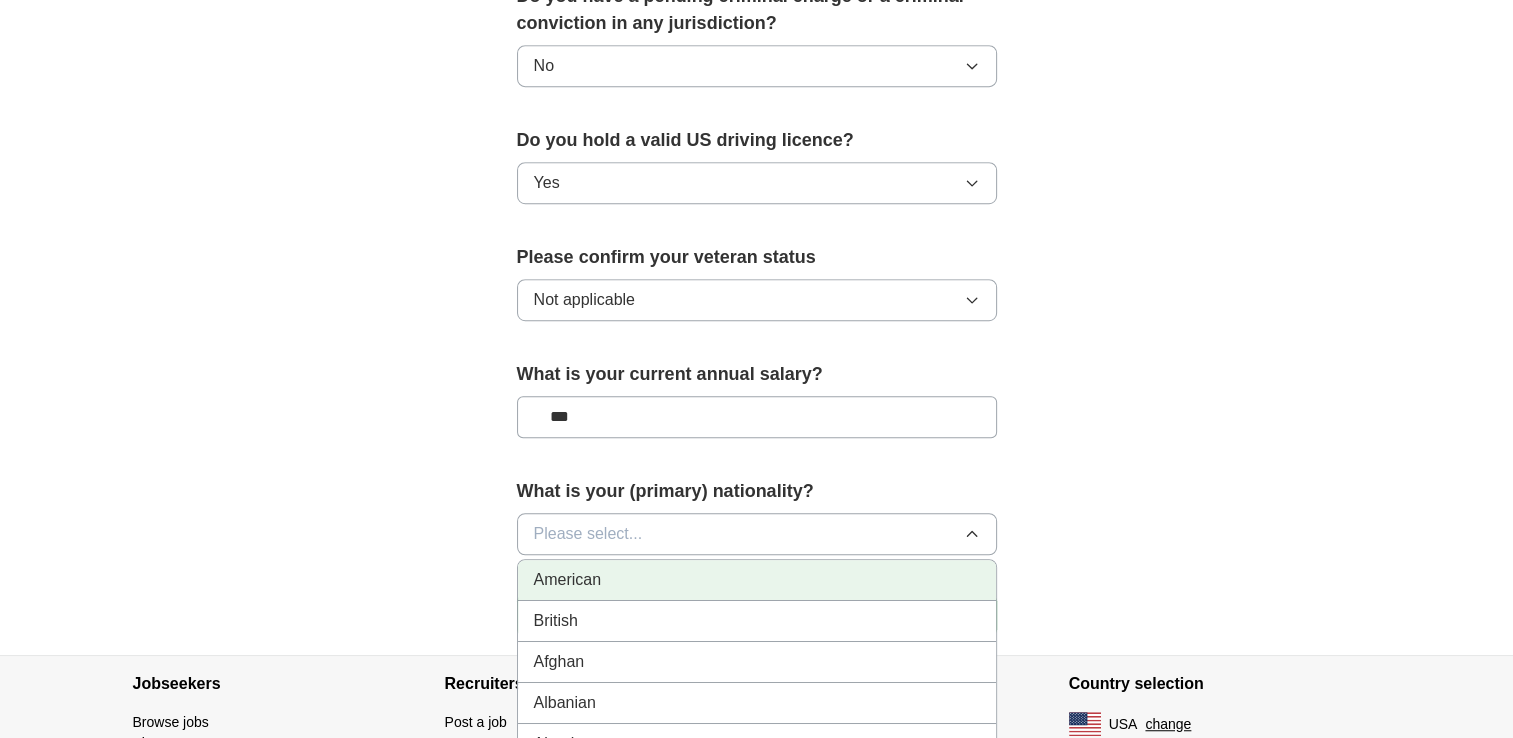 click on "American" at bounding box center (757, 580) 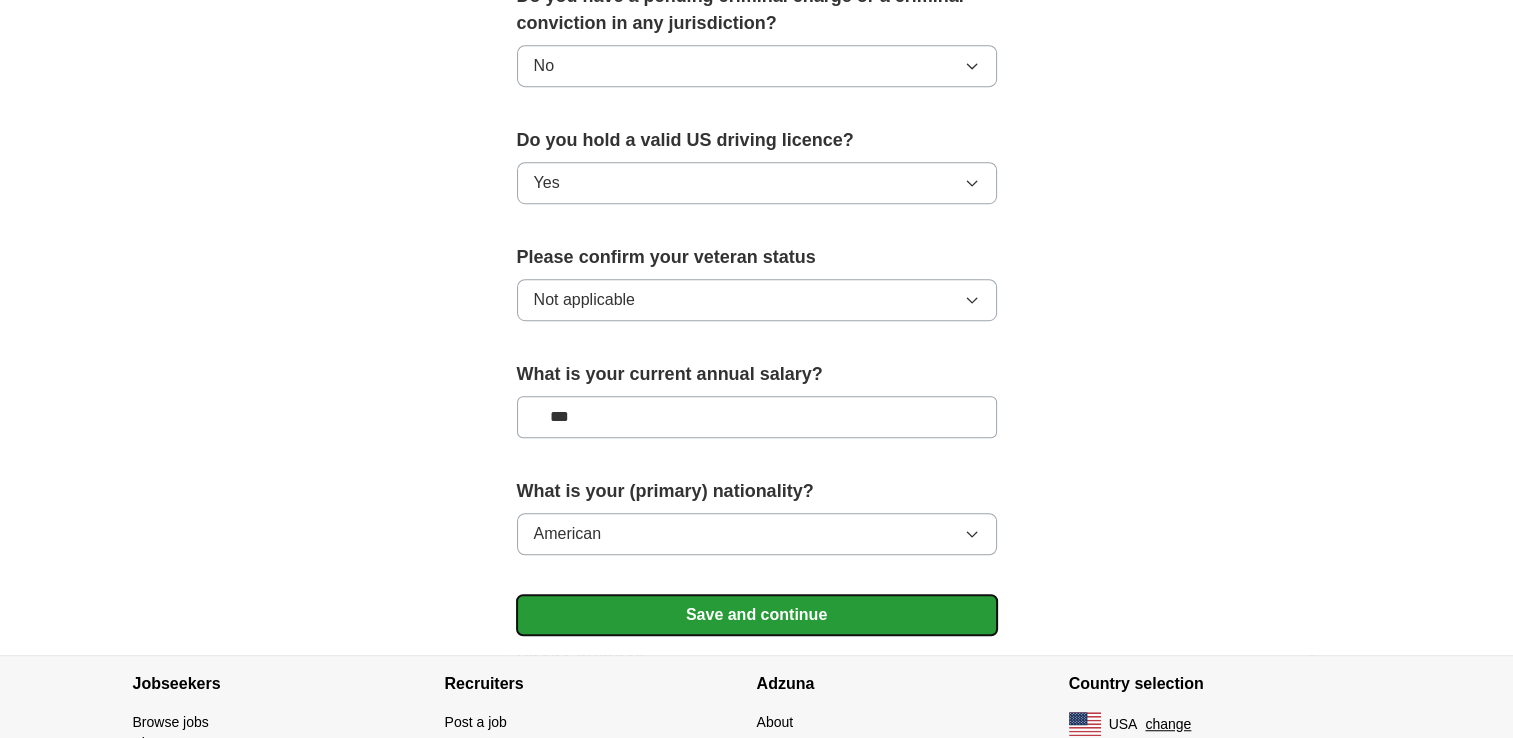 click on "Save and continue" at bounding box center [757, 615] 